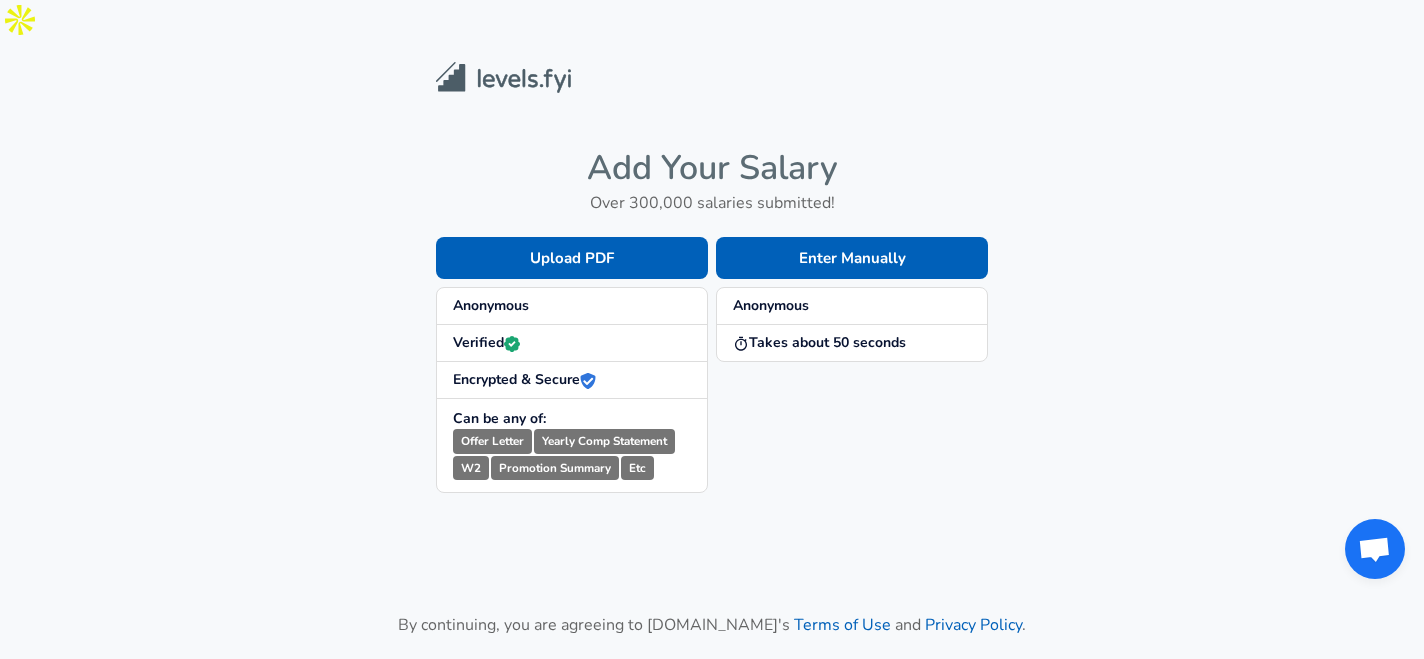 scroll, scrollTop: 0, scrollLeft: 0, axis: both 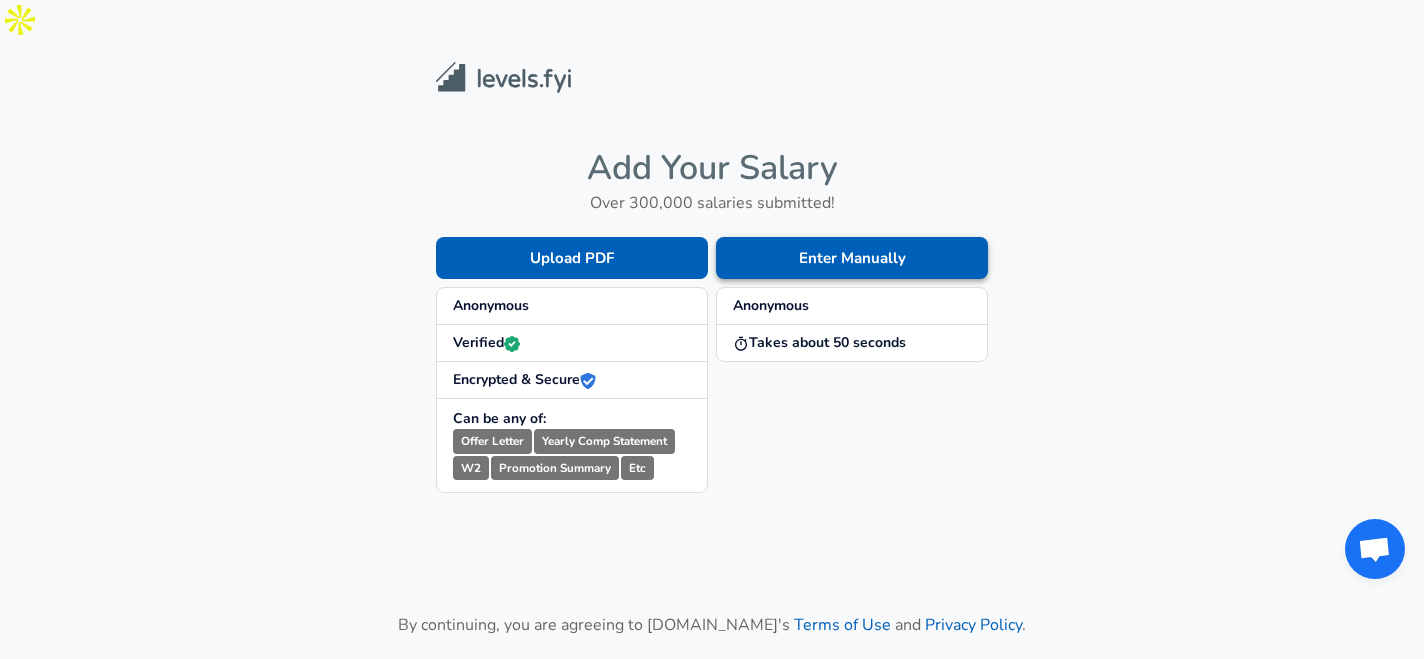 click on "Enter Manually" at bounding box center (852, 258) 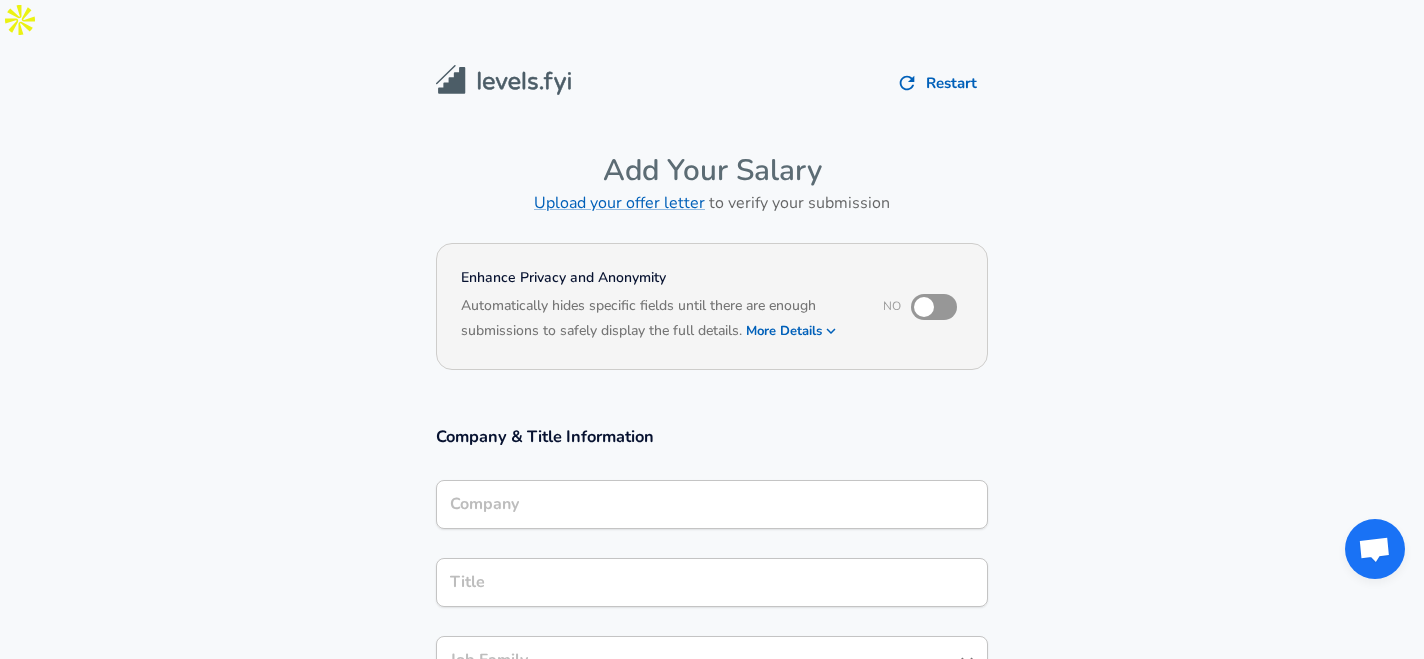 click on "Company" at bounding box center [712, 504] 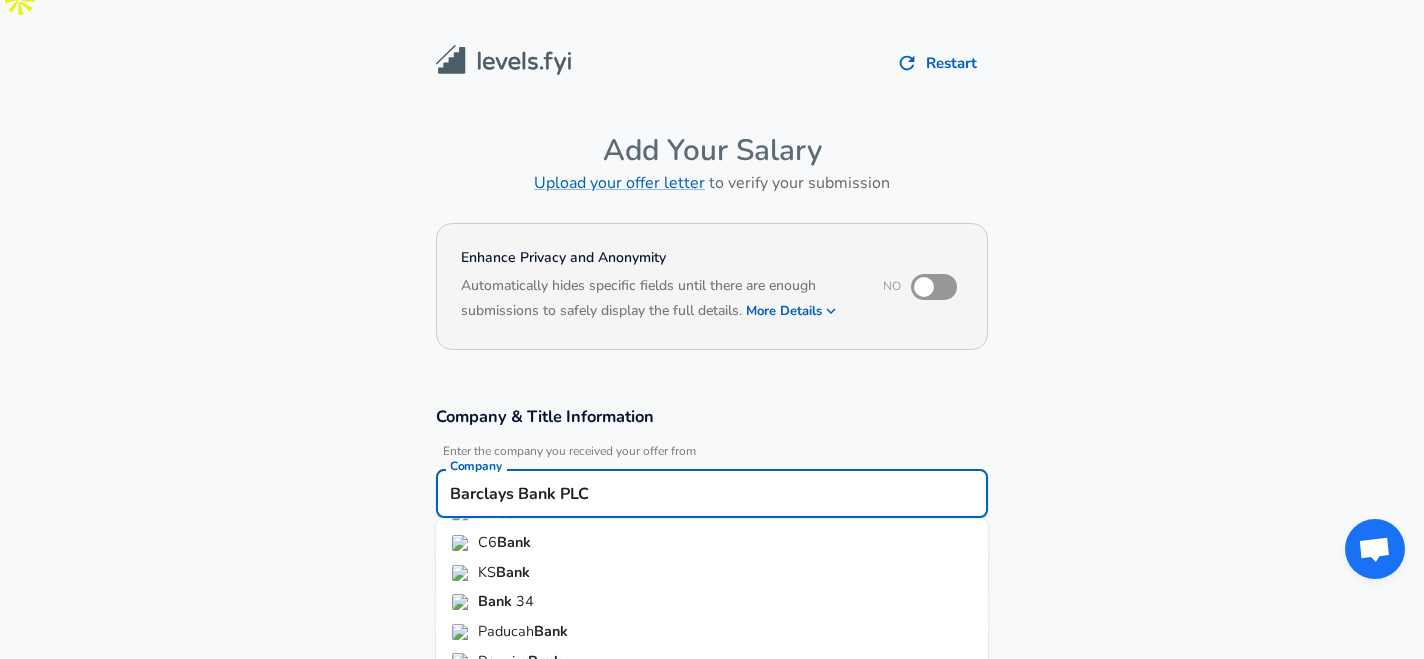 scroll, scrollTop: 0, scrollLeft: 0, axis: both 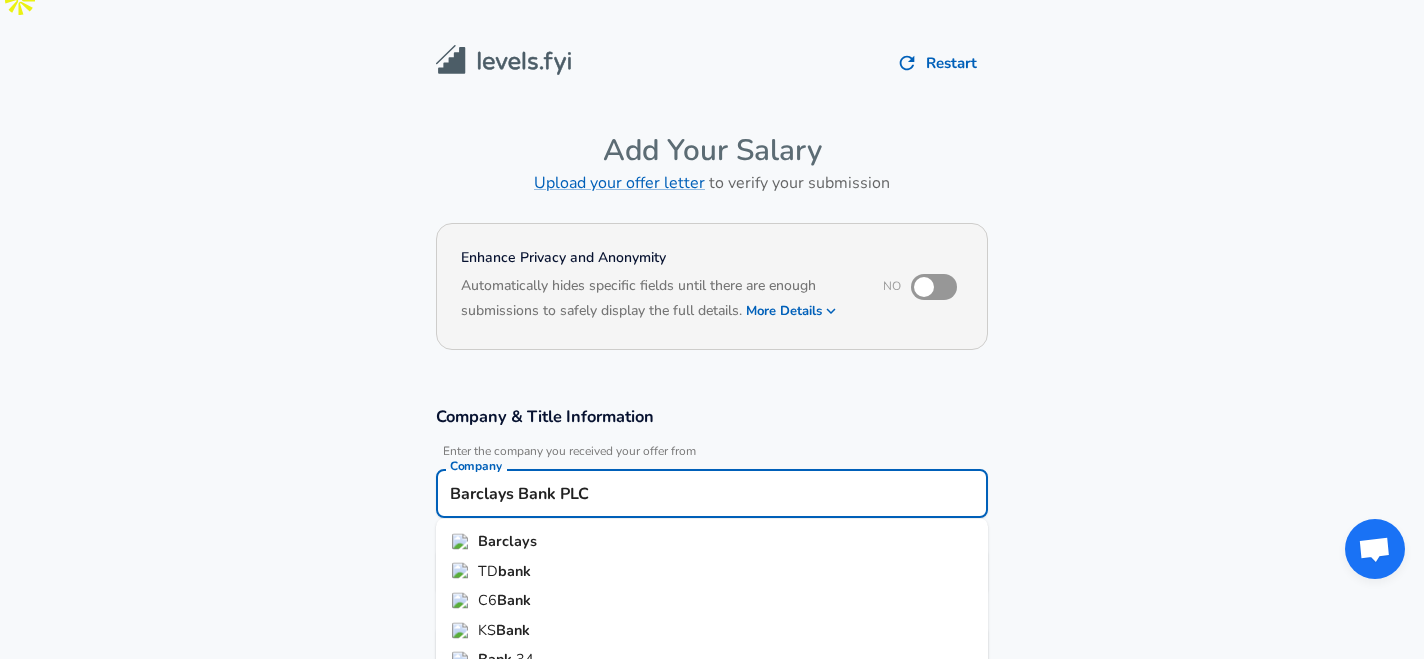 click on "Barclays" at bounding box center (712, 542) 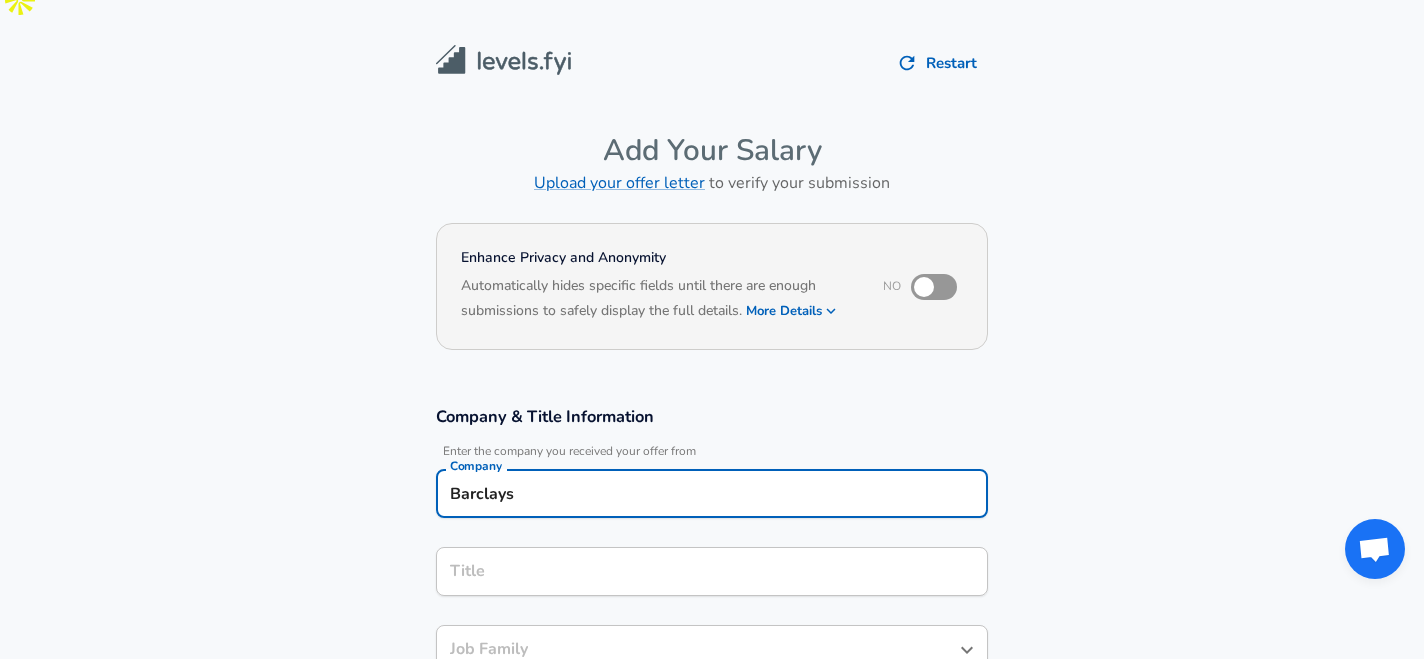 click on "Title Title" at bounding box center (712, 570) 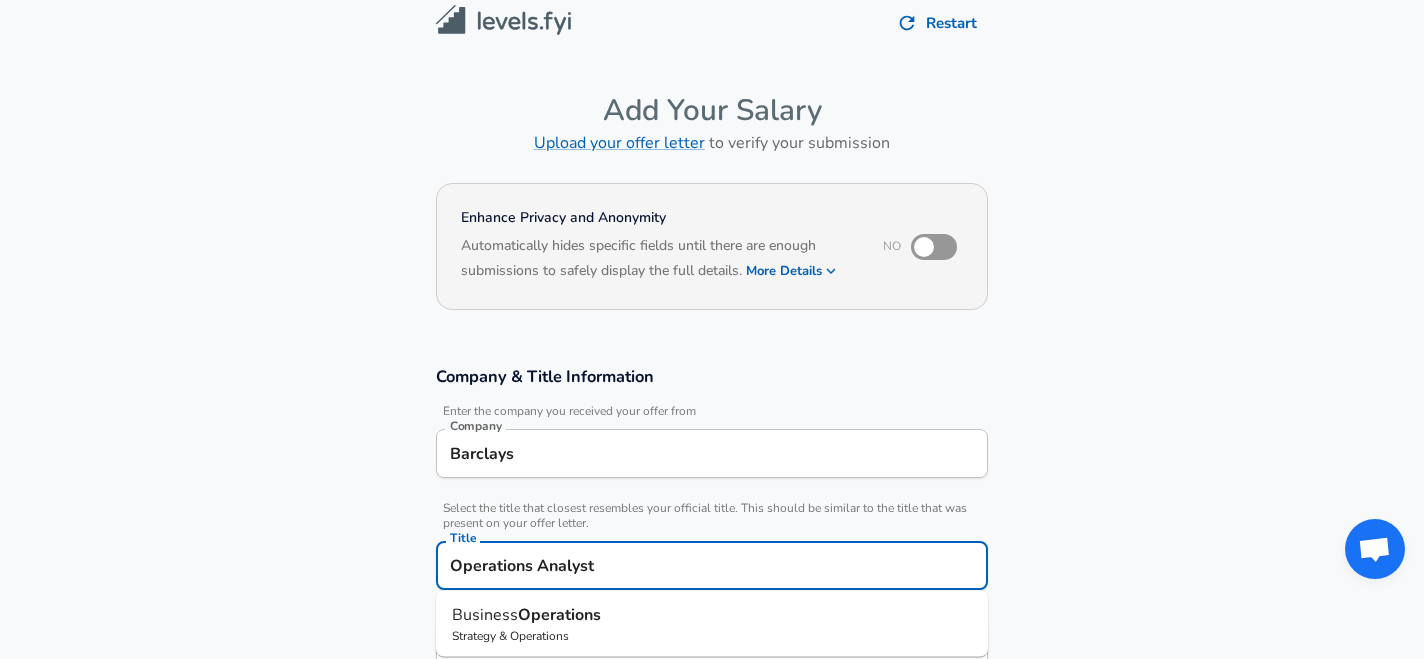 click on "Business  Operations" at bounding box center (712, 615) 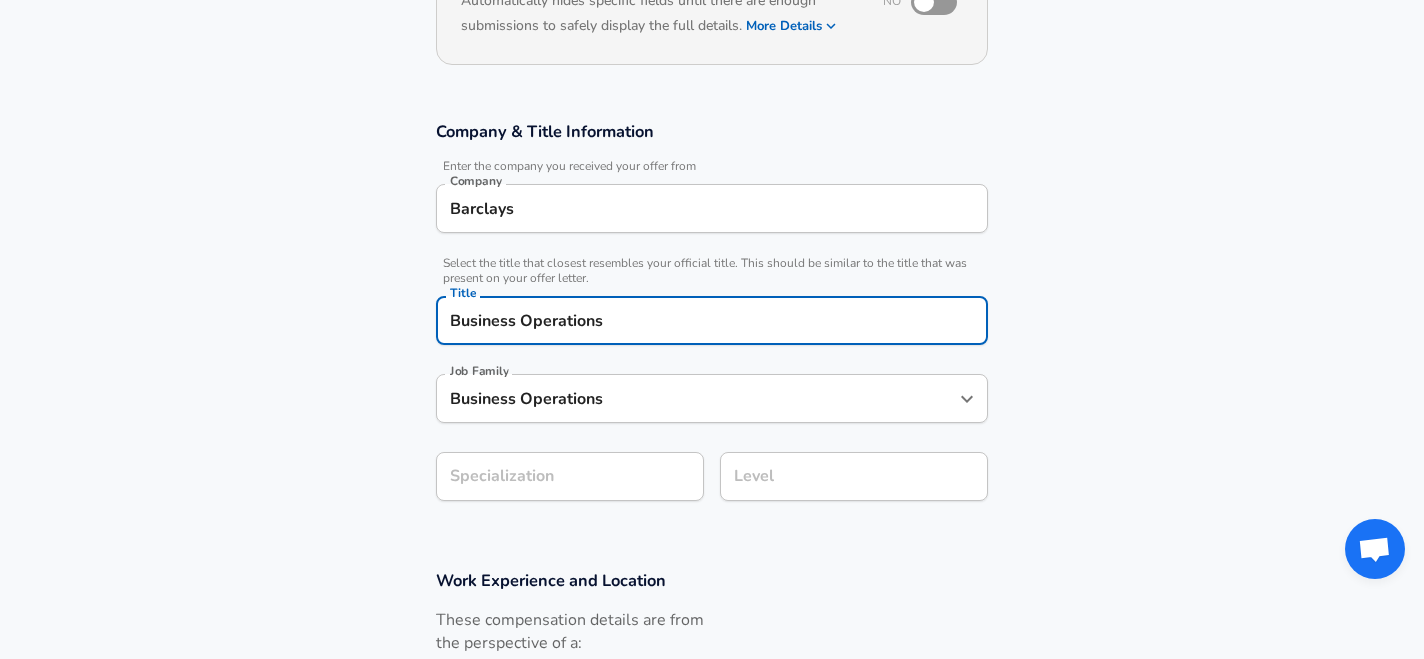 type on "Business Operations" 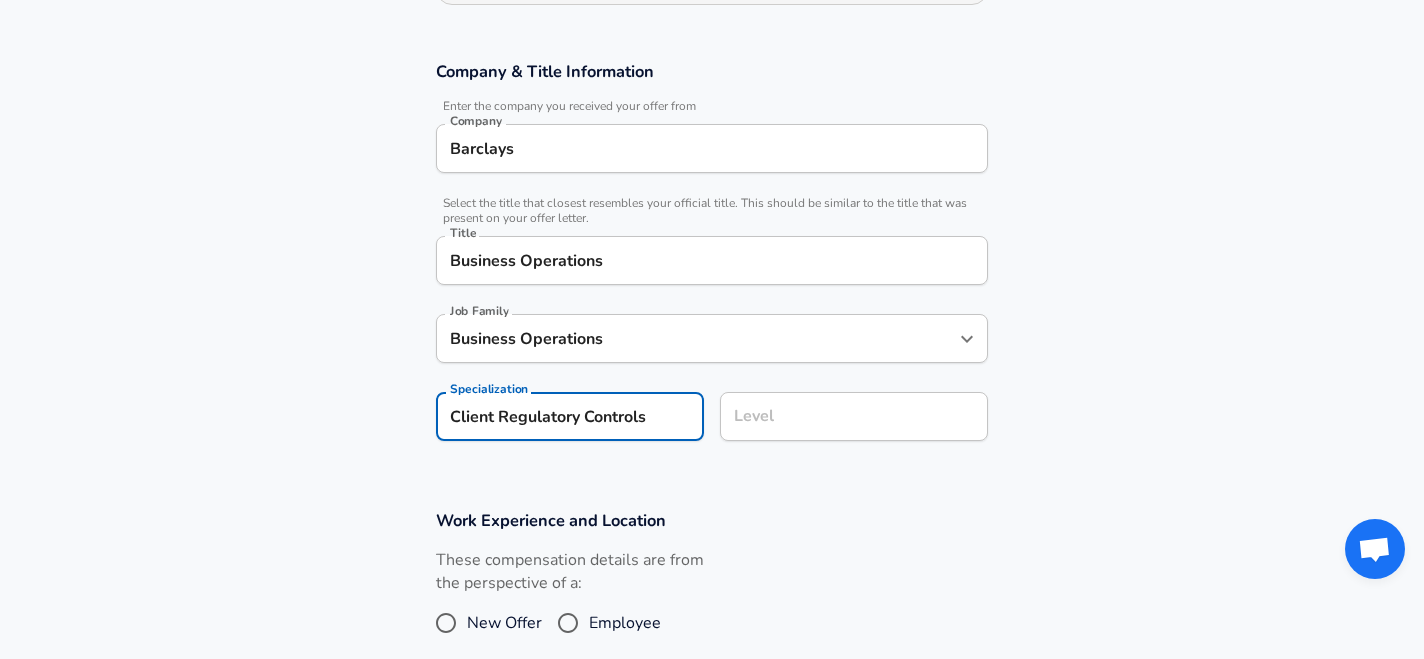 click on "Level" at bounding box center [854, 416] 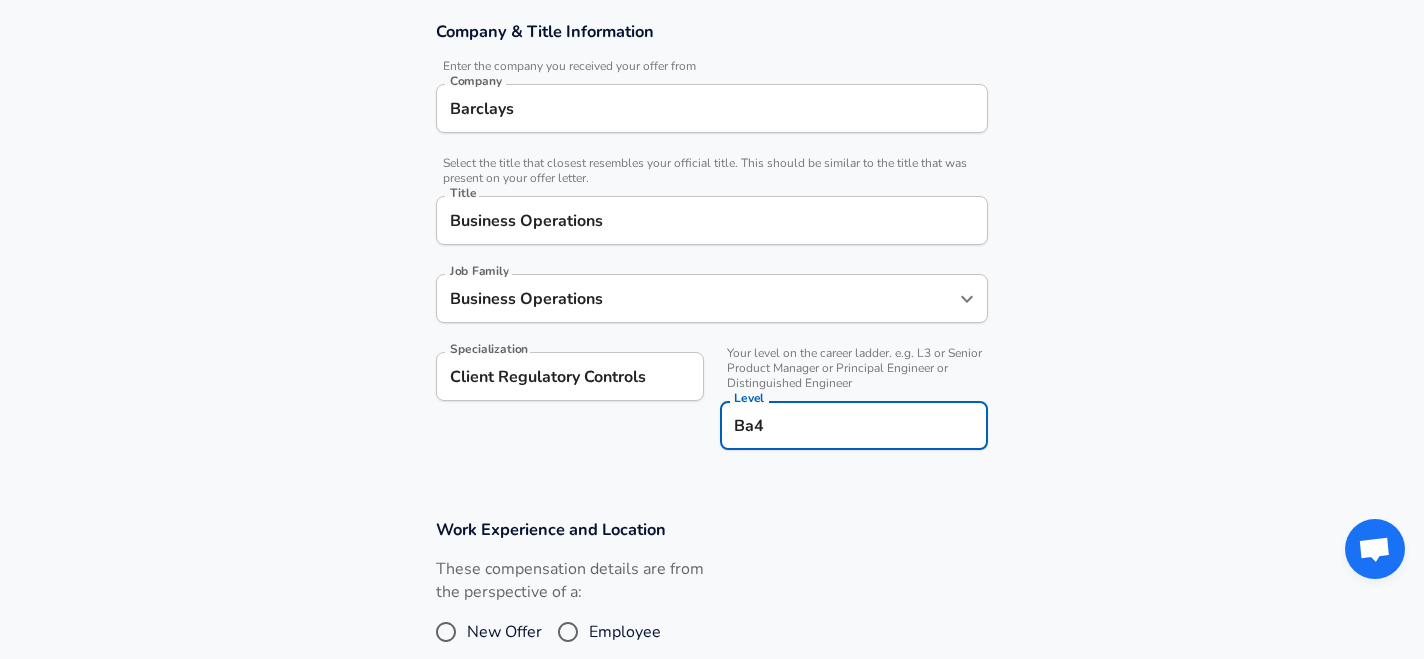 type on "Ba4" 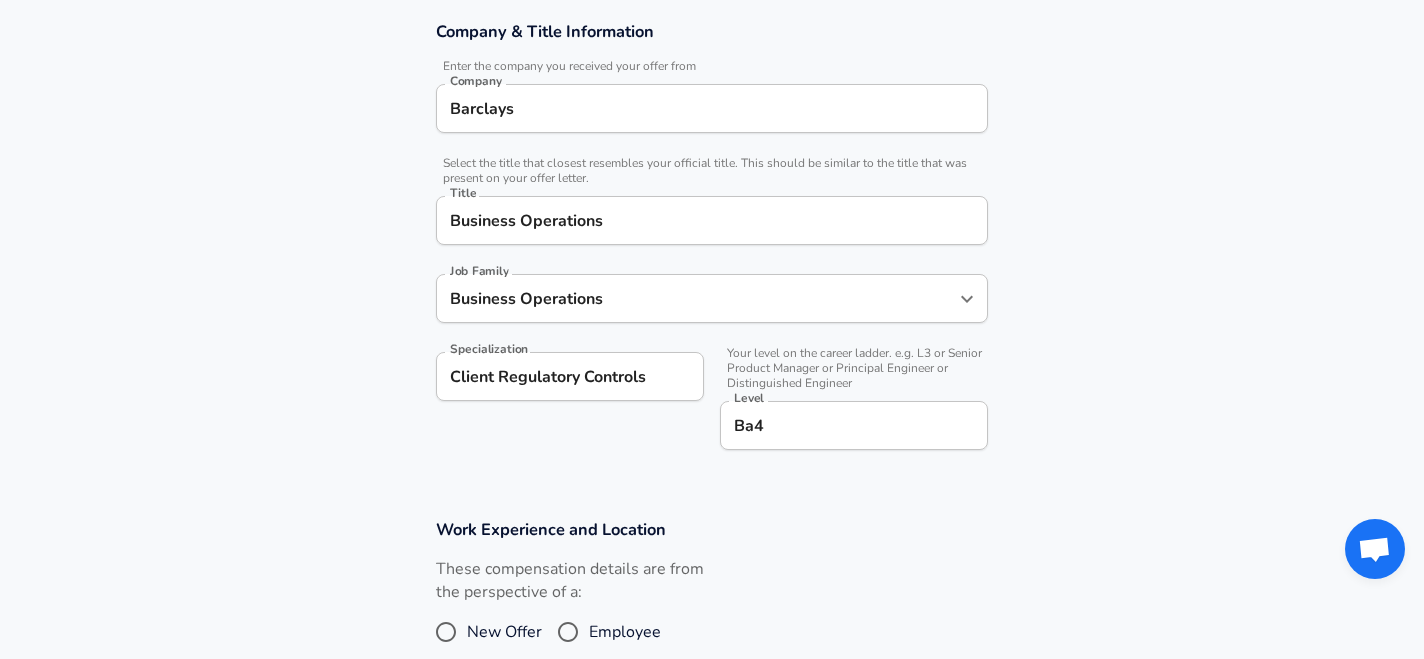 click on "Ba4" at bounding box center (854, 425) 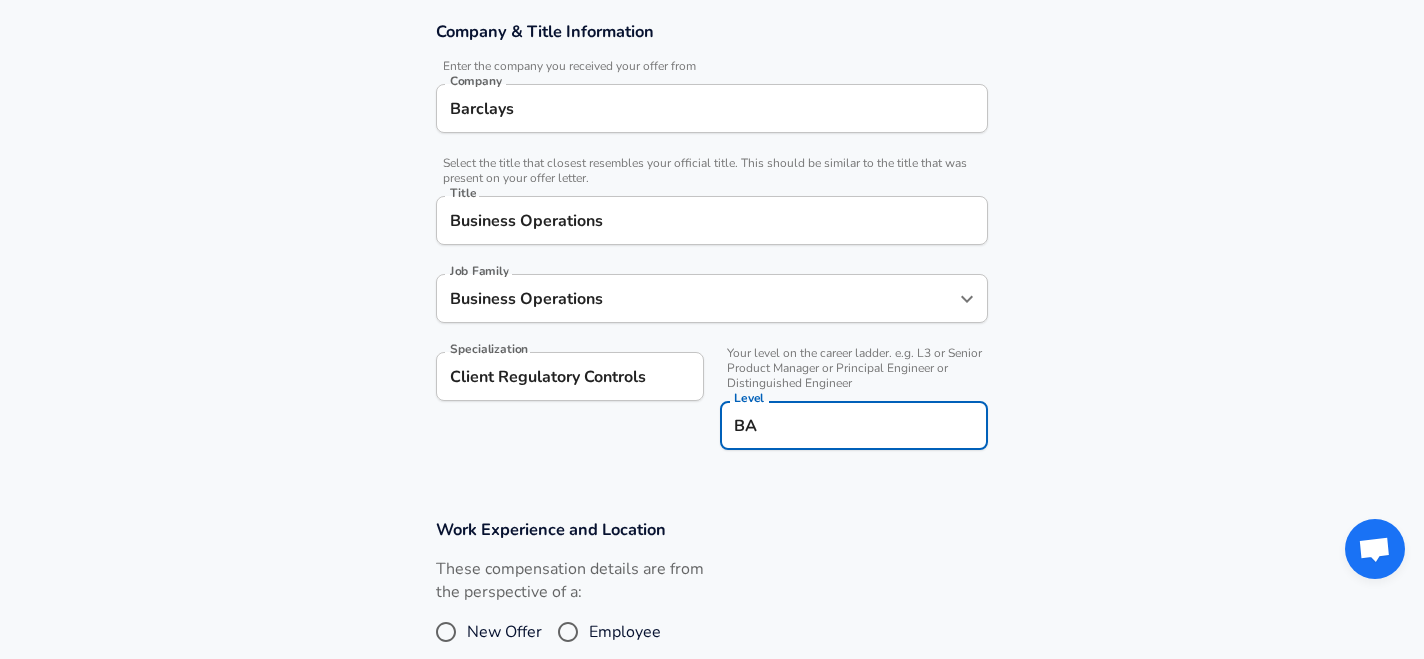 type on "BA4" 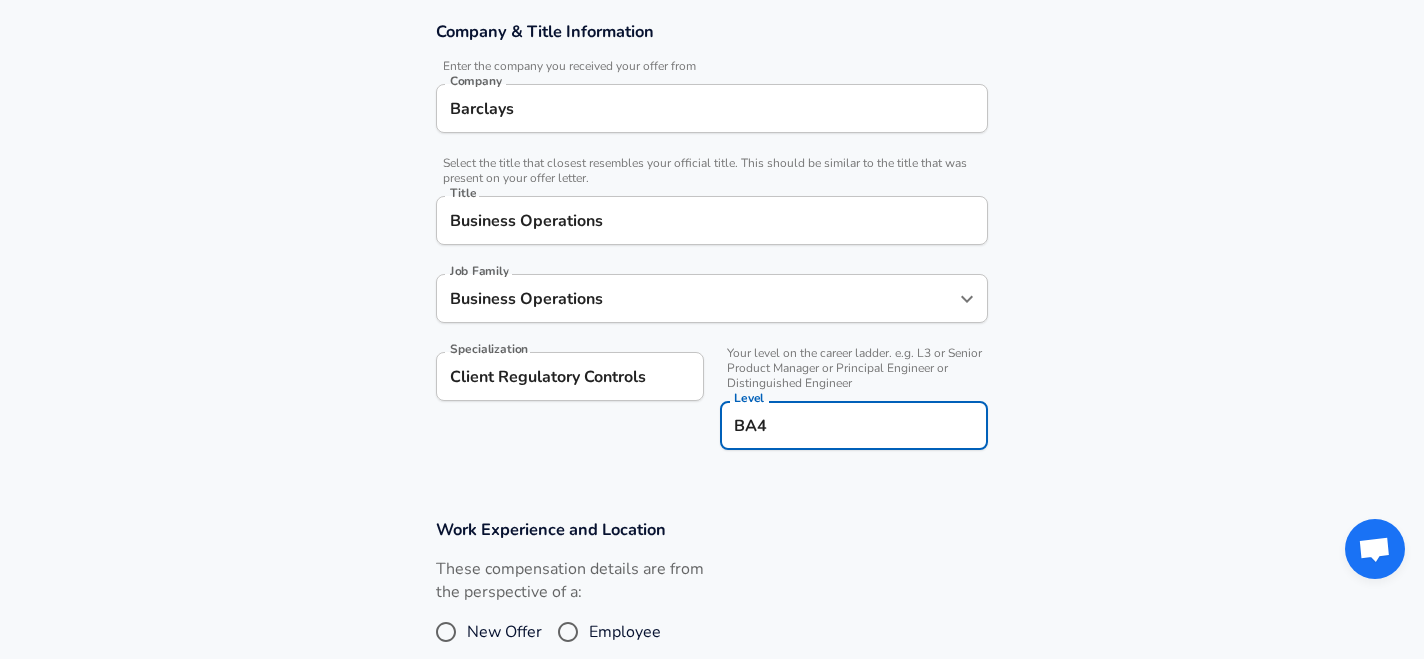 type 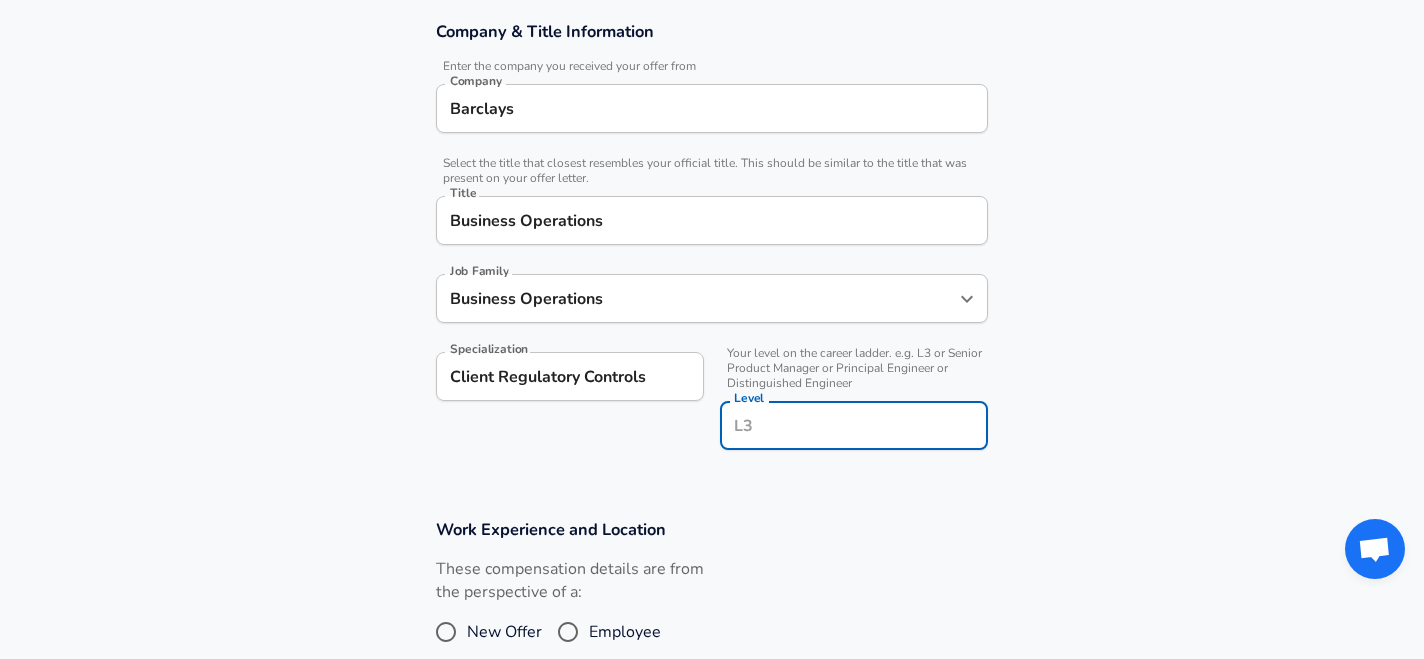 click on "Submit Salary" at bounding box center [716, 793] 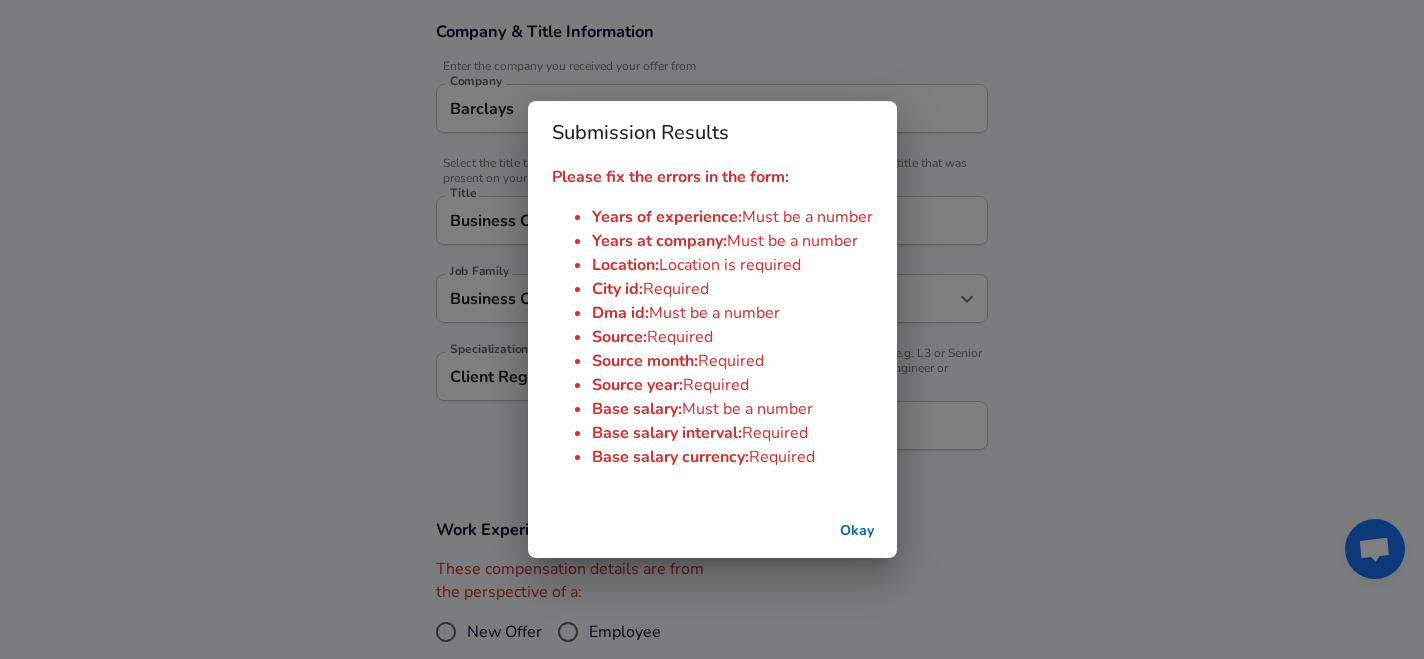 click on "Okay" at bounding box center (857, 531) 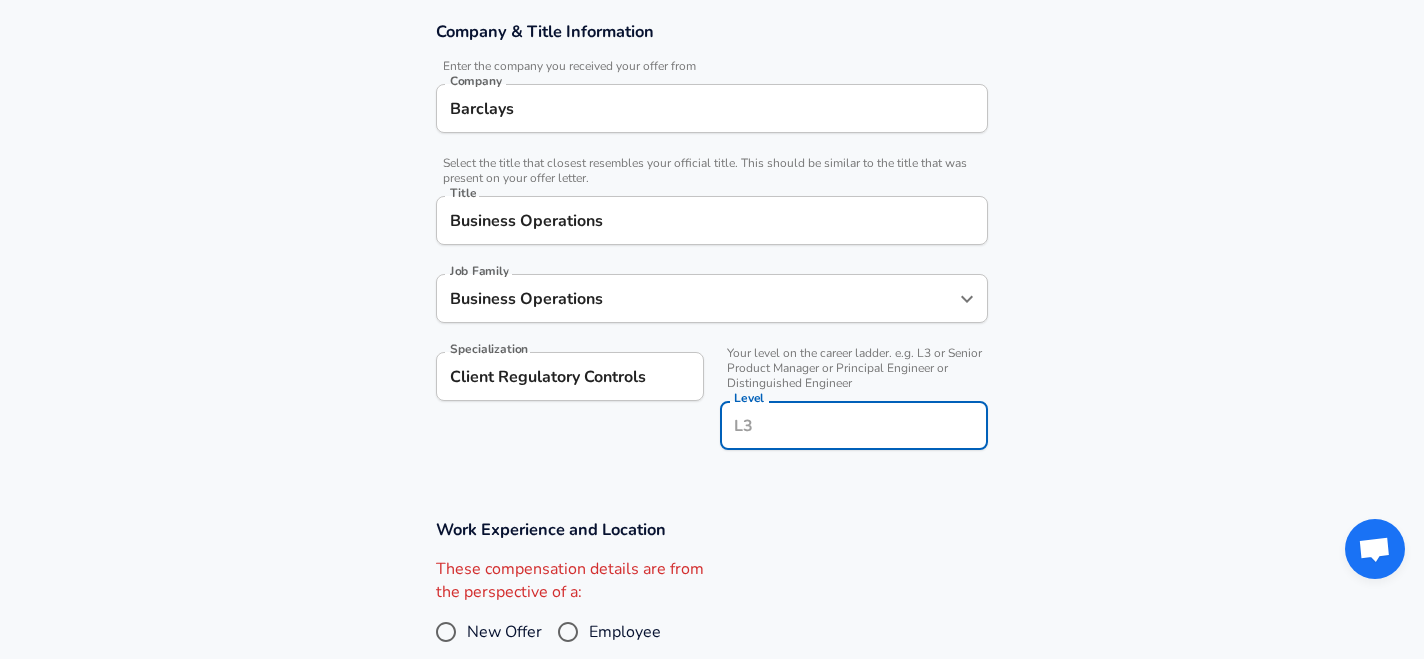 click on "Level" at bounding box center (854, 425) 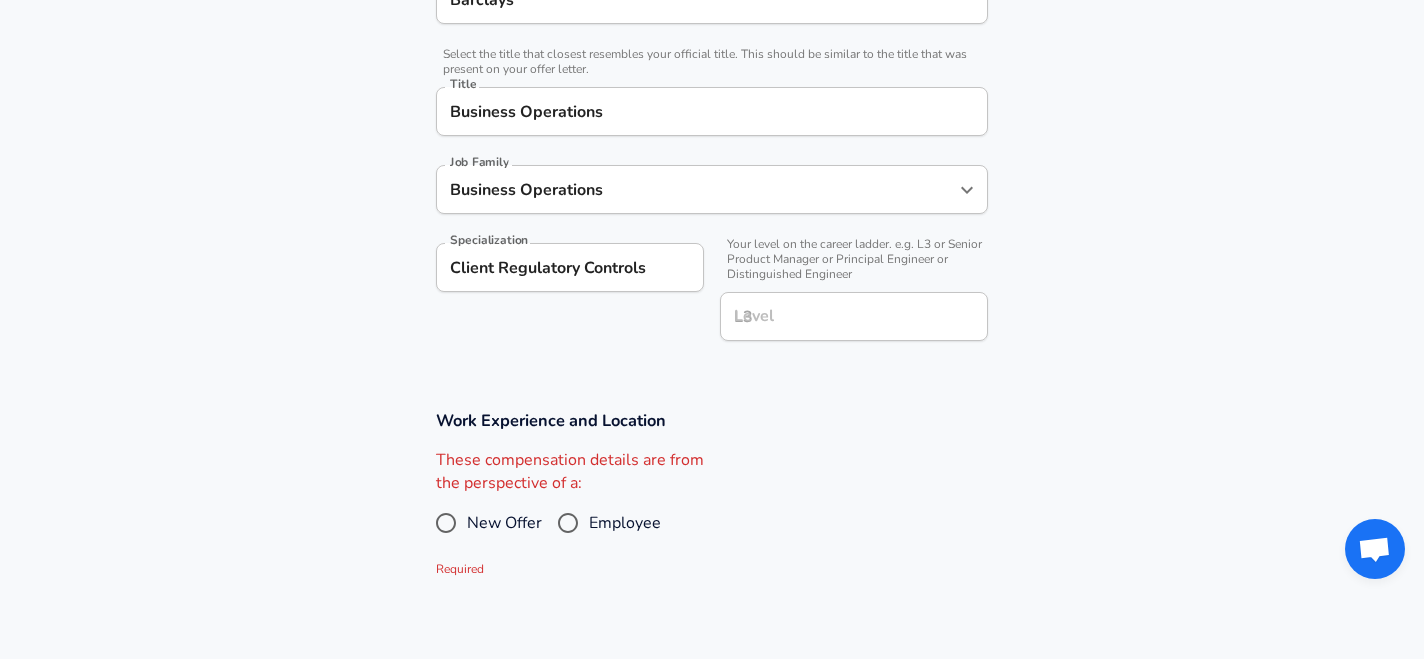 scroll, scrollTop: 560, scrollLeft: 0, axis: vertical 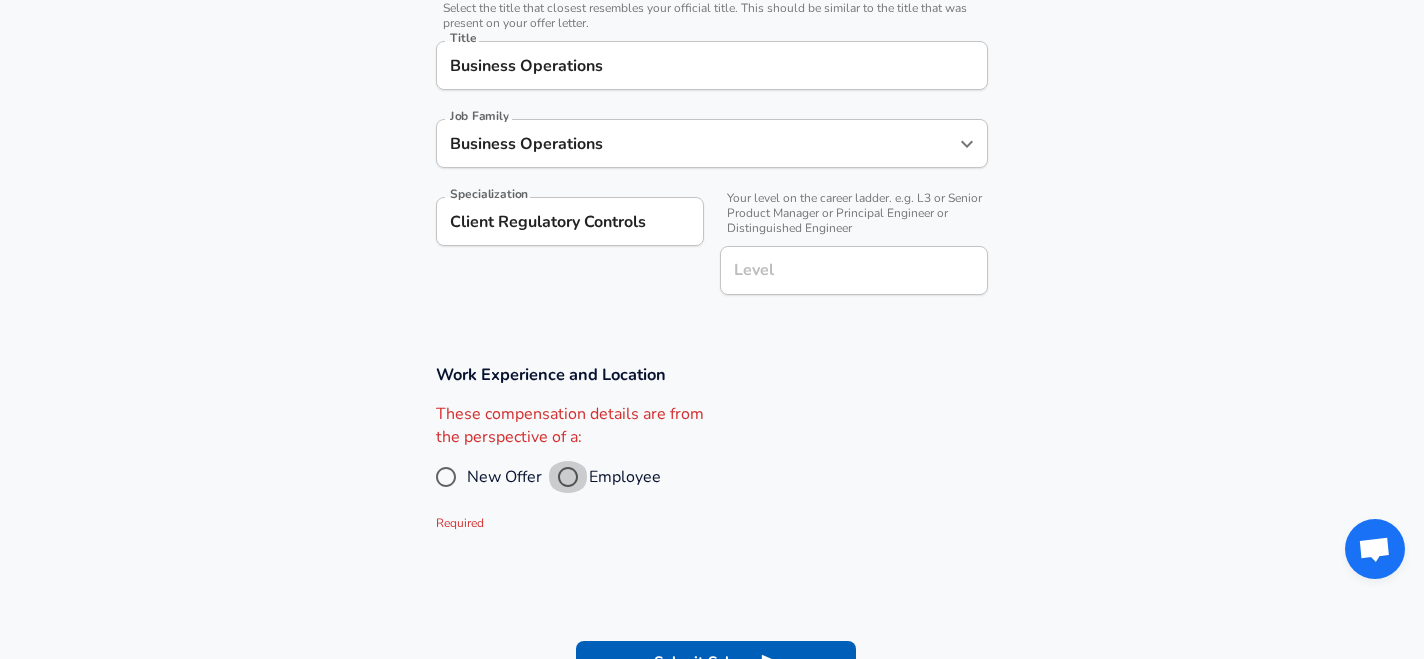 click on "Employee" at bounding box center [568, 477] 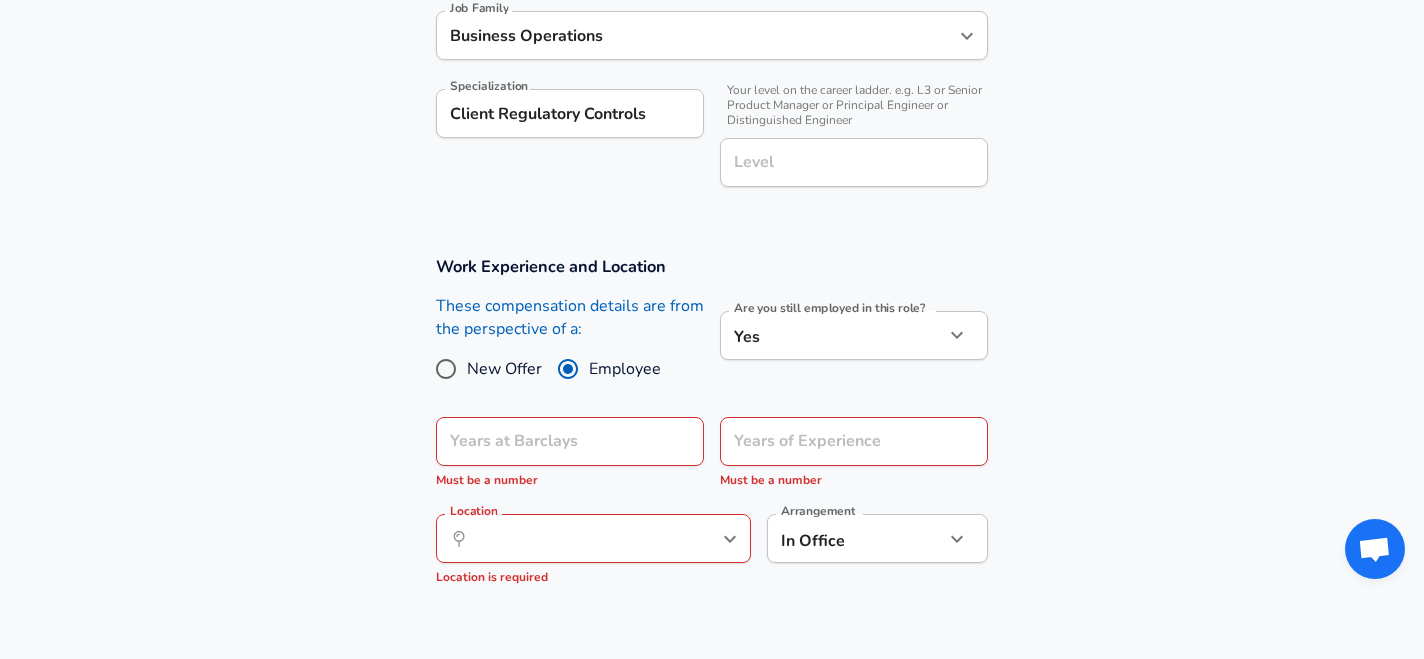 scroll, scrollTop: 698, scrollLeft: 0, axis: vertical 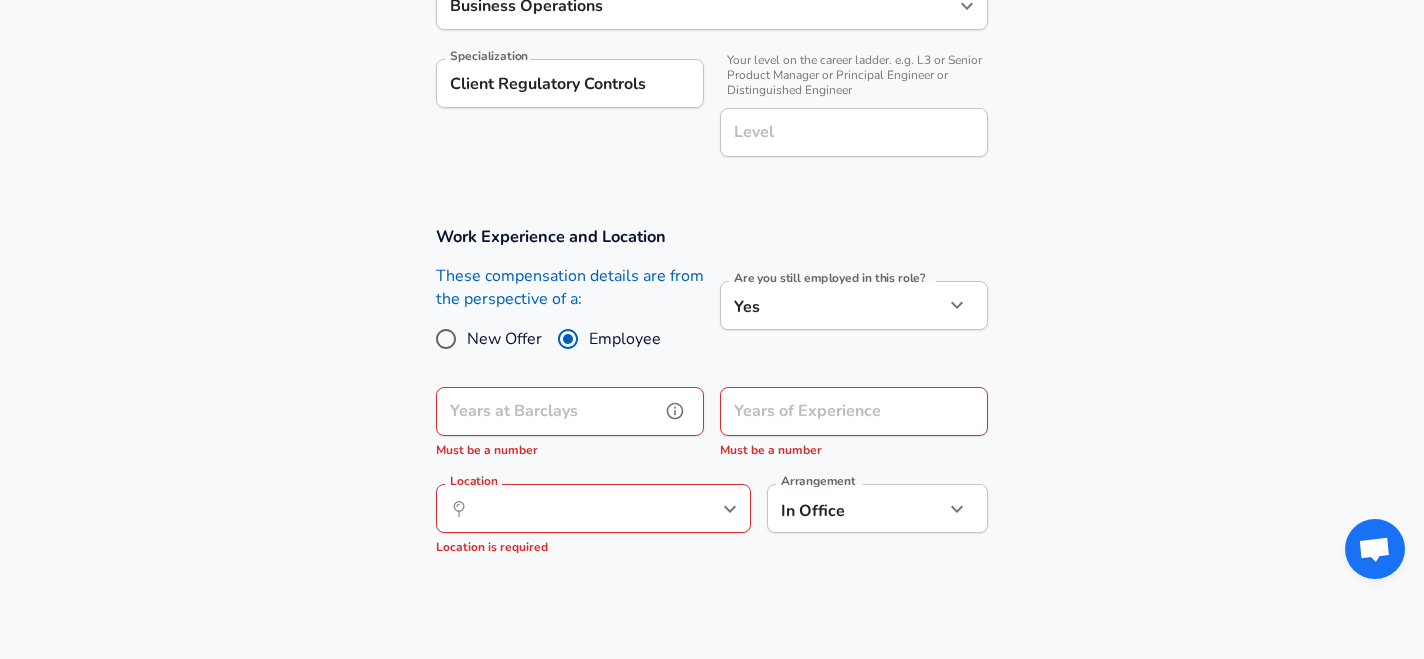 click on "Years at Barclays" at bounding box center (548, 411) 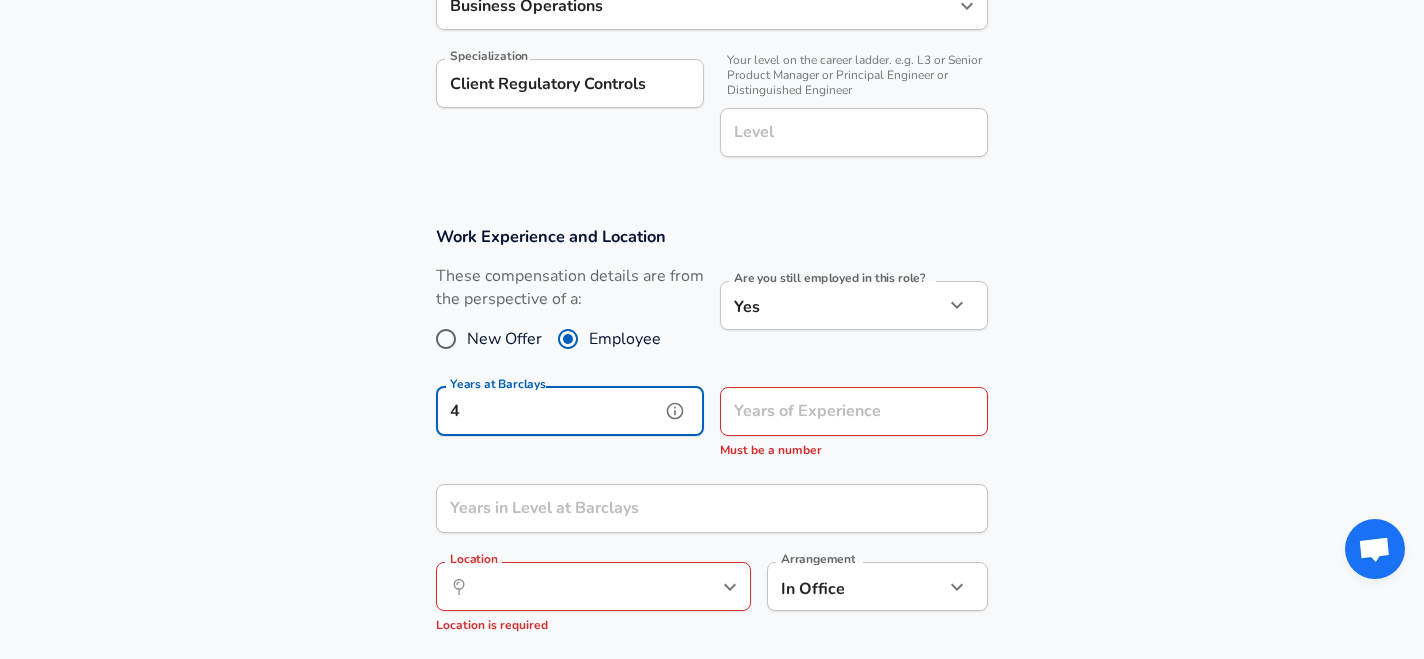 type on "4" 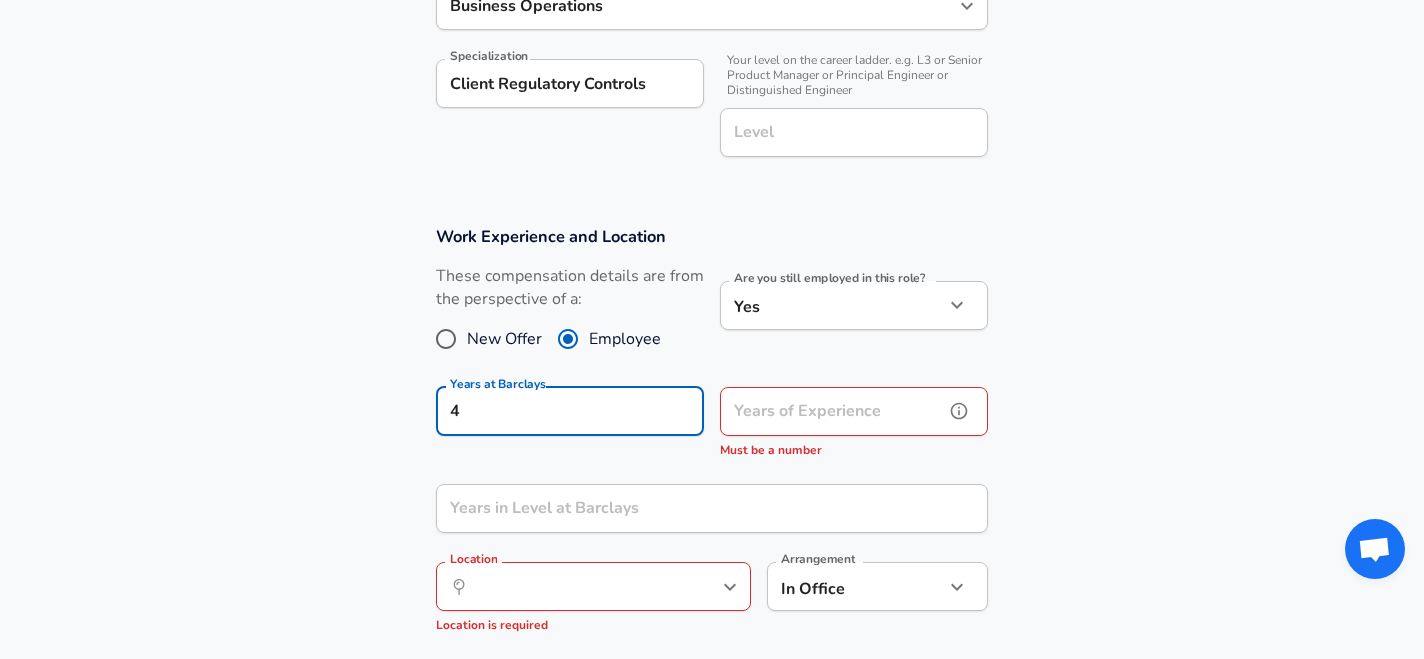 click on "Years of Experience" at bounding box center (832, 411) 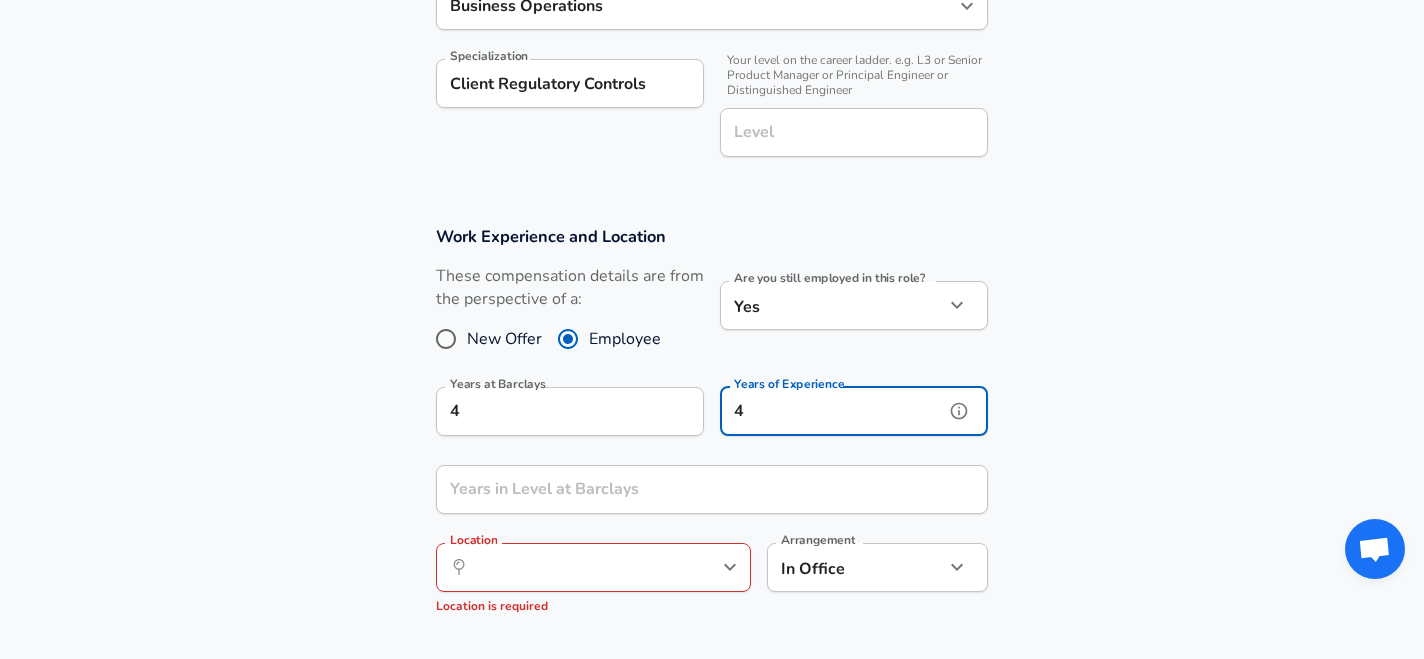 type on "4" 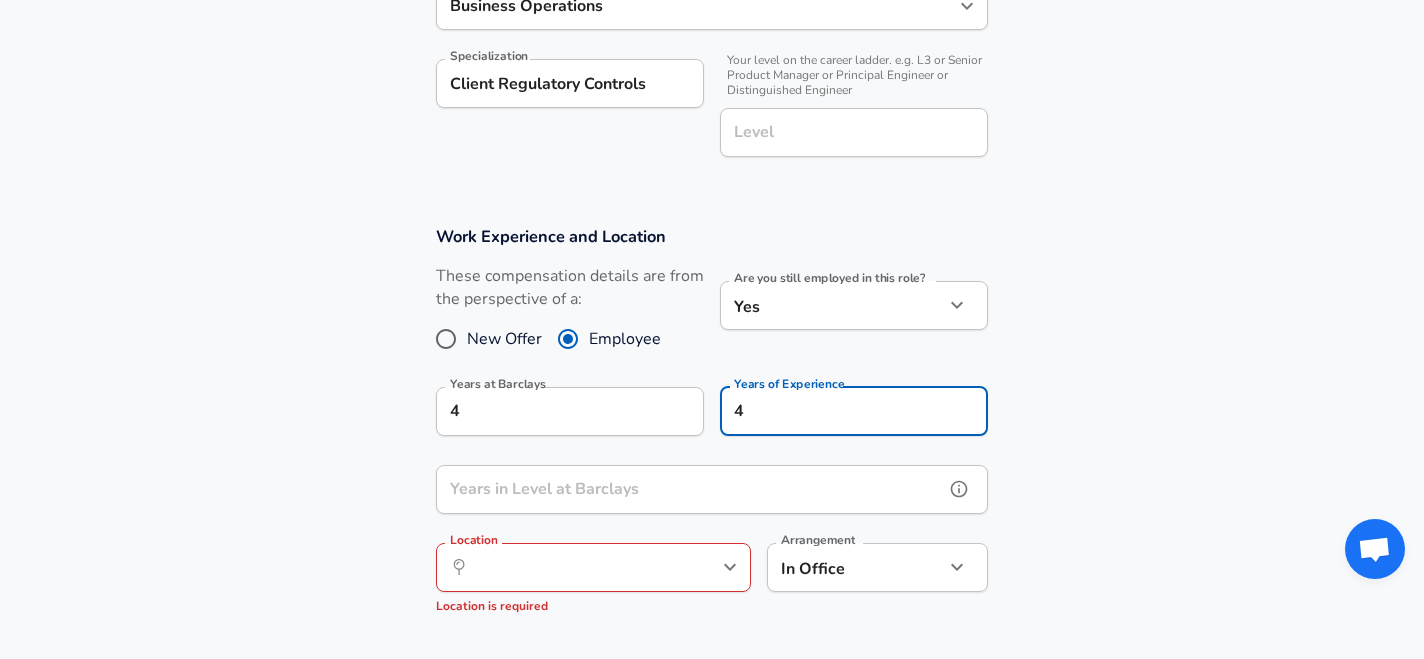 click on "Years in Level at Barclays Years in Level at Barclays" at bounding box center [712, 492] 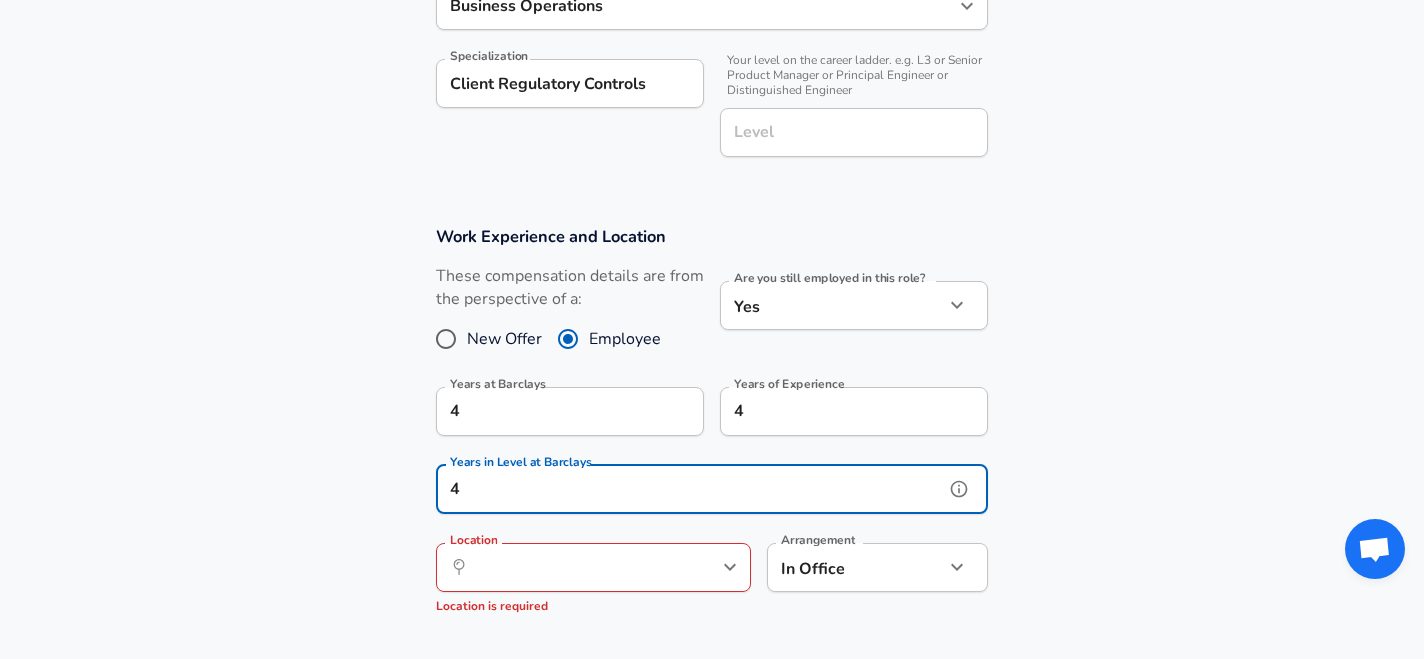 type on "4" 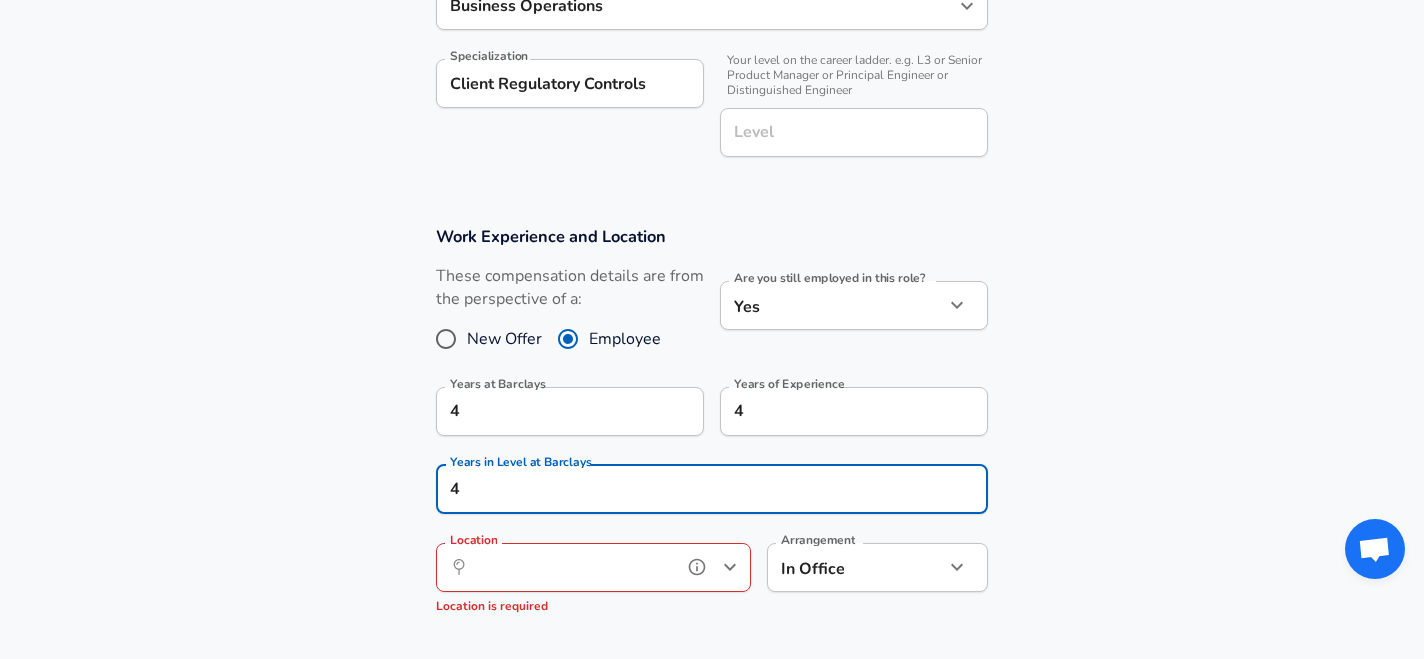 click on "Location" at bounding box center [571, 567] 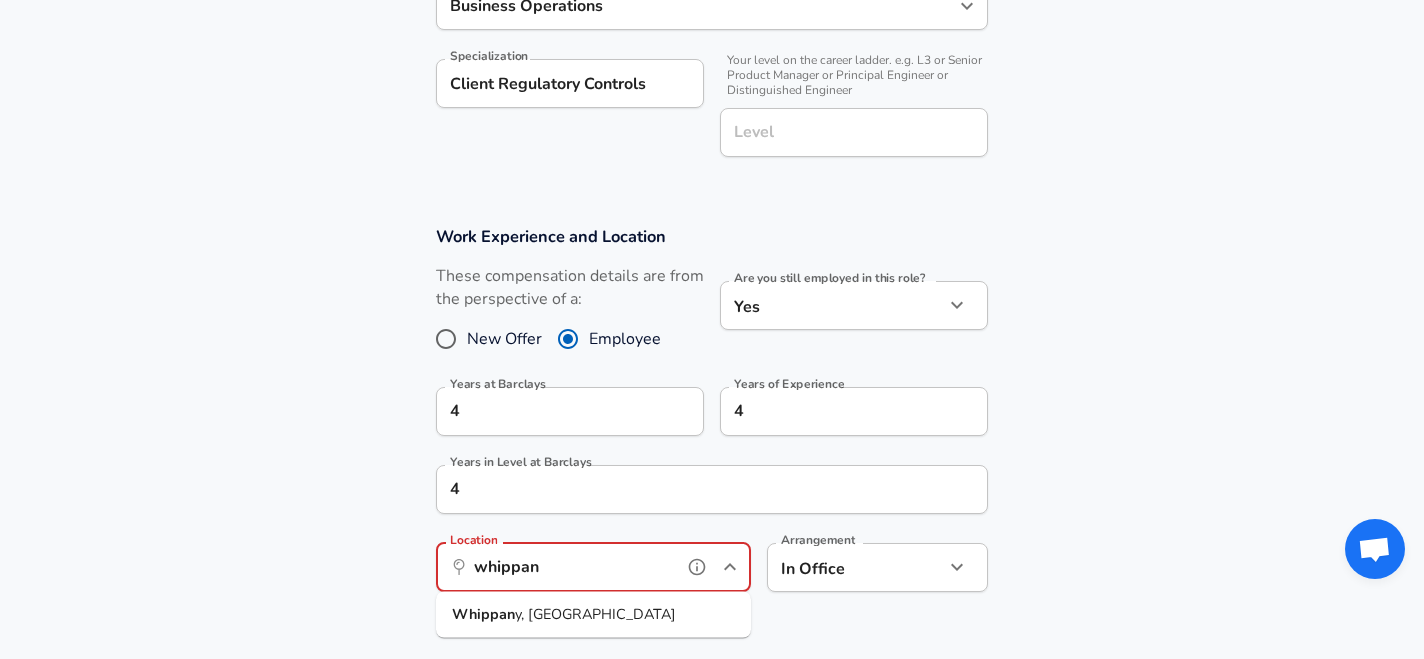 click on "Whippan y, [GEOGRAPHIC_DATA]" at bounding box center (593, 615) 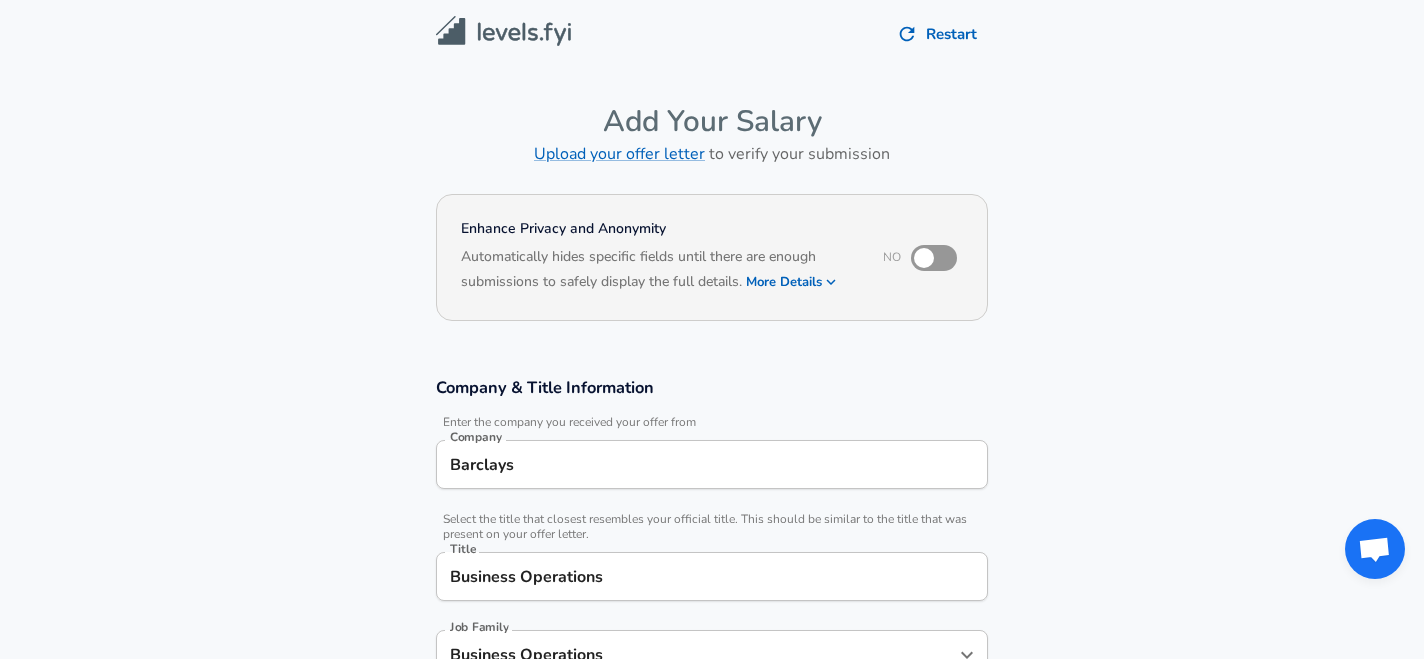 scroll, scrollTop: 0, scrollLeft: 0, axis: both 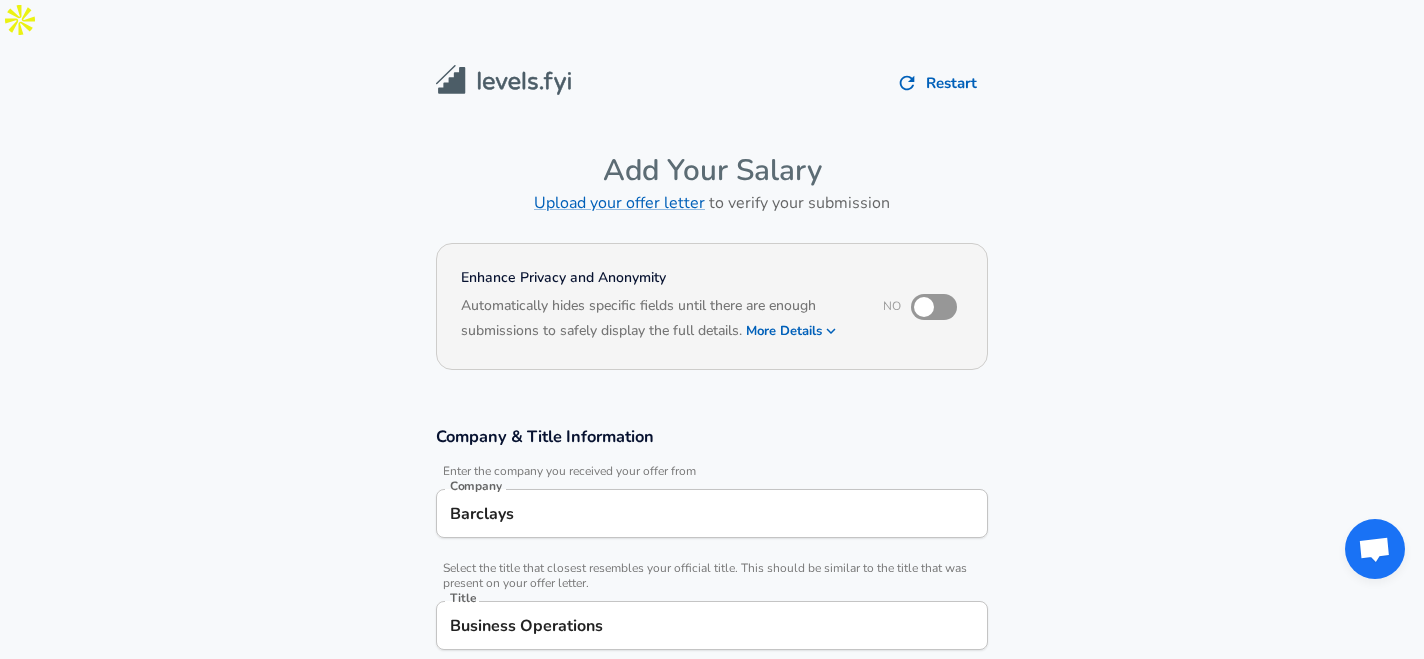 type on "[GEOGRAPHIC_DATA], [GEOGRAPHIC_DATA]" 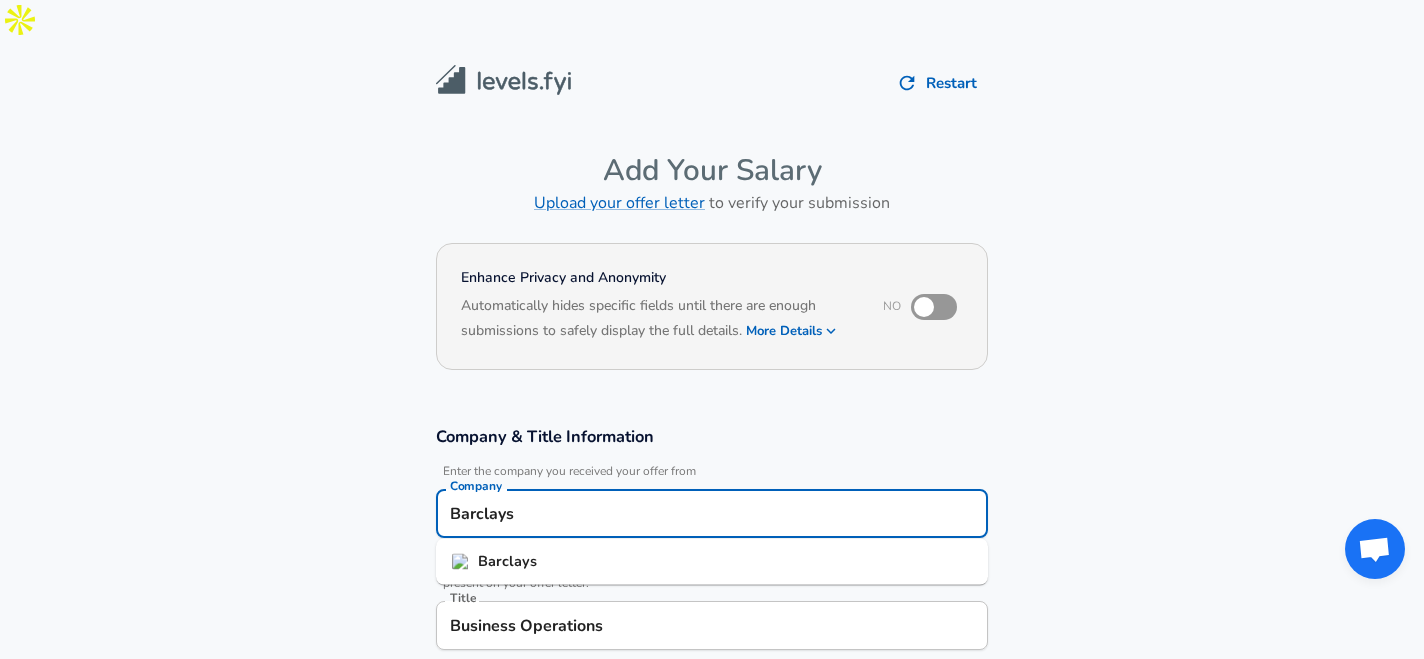 drag, startPoint x: 524, startPoint y: 463, endPoint x: 406, endPoint y: 460, distance: 118.03813 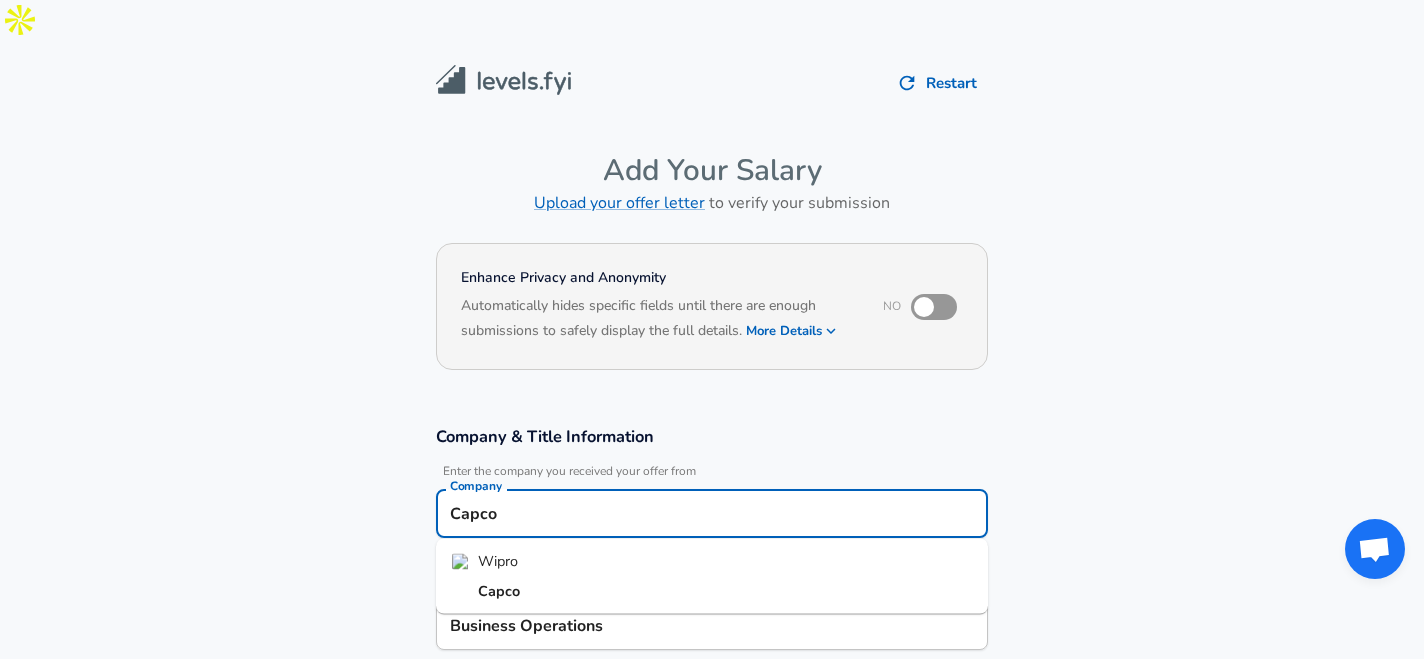 click on "Capco" at bounding box center (712, 591) 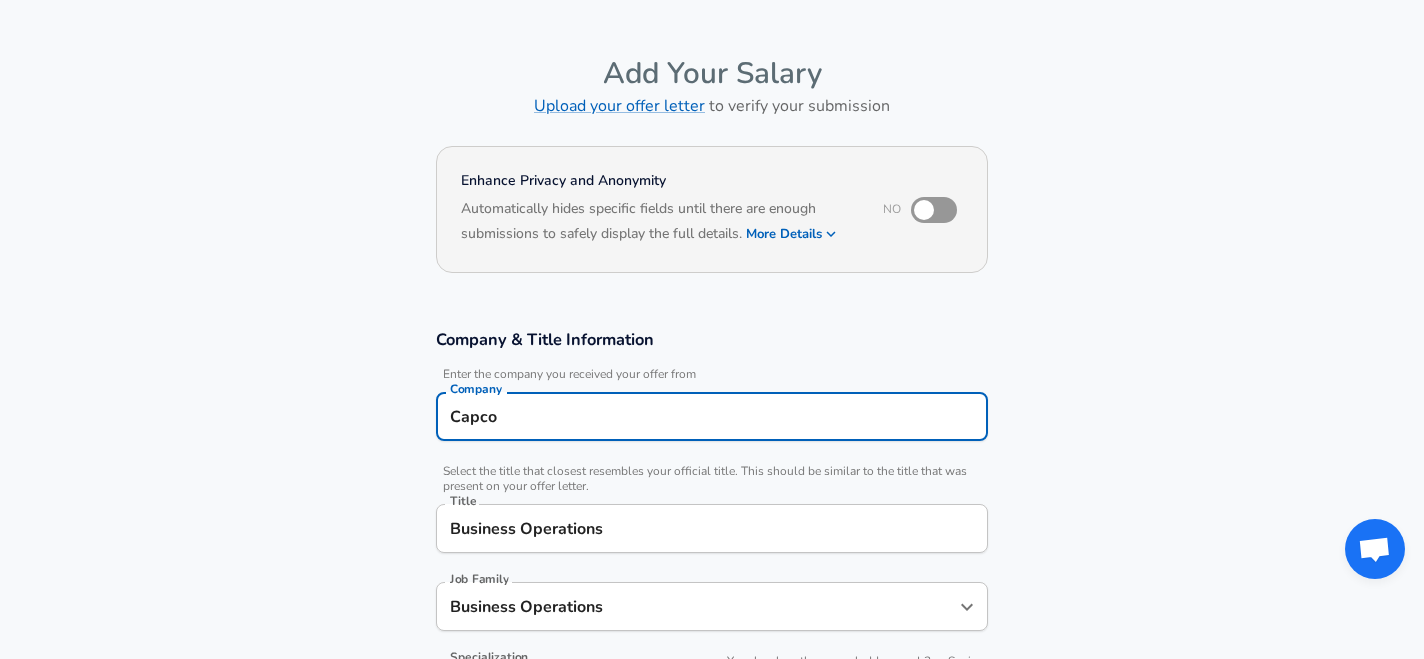 scroll, scrollTop: 137, scrollLeft: 0, axis: vertical 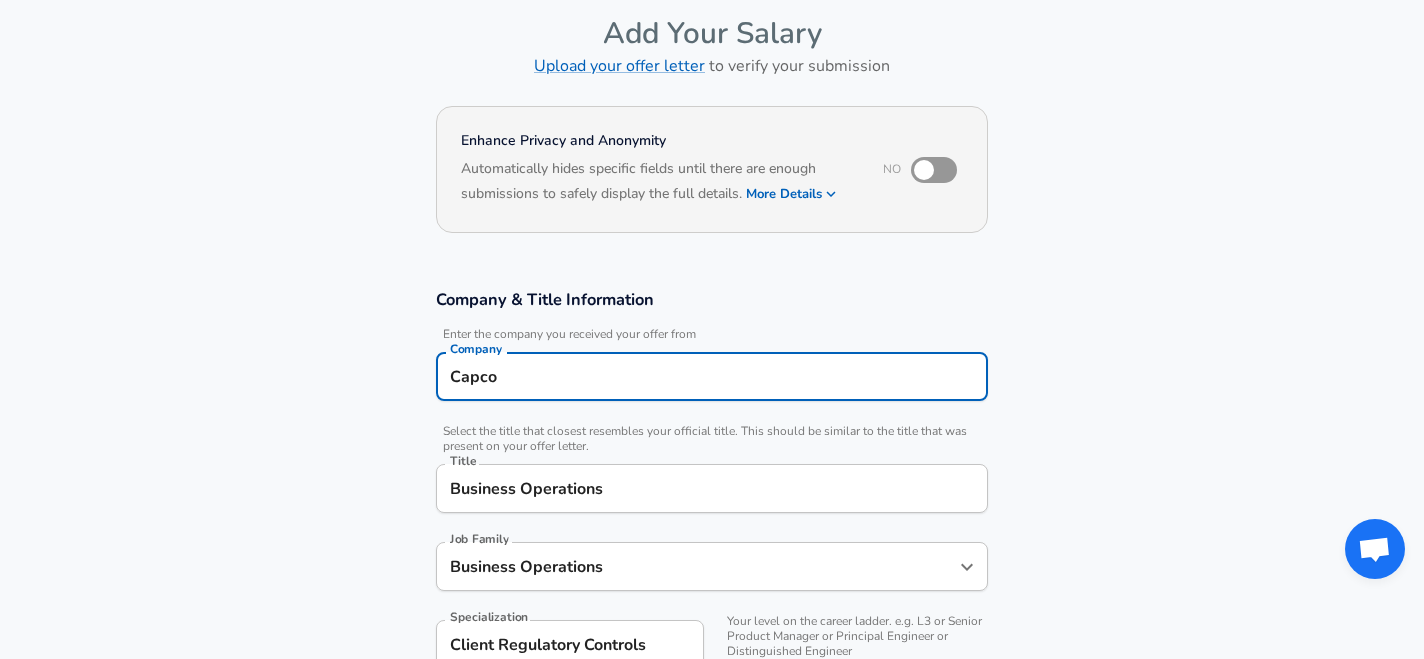 type on "Capco" 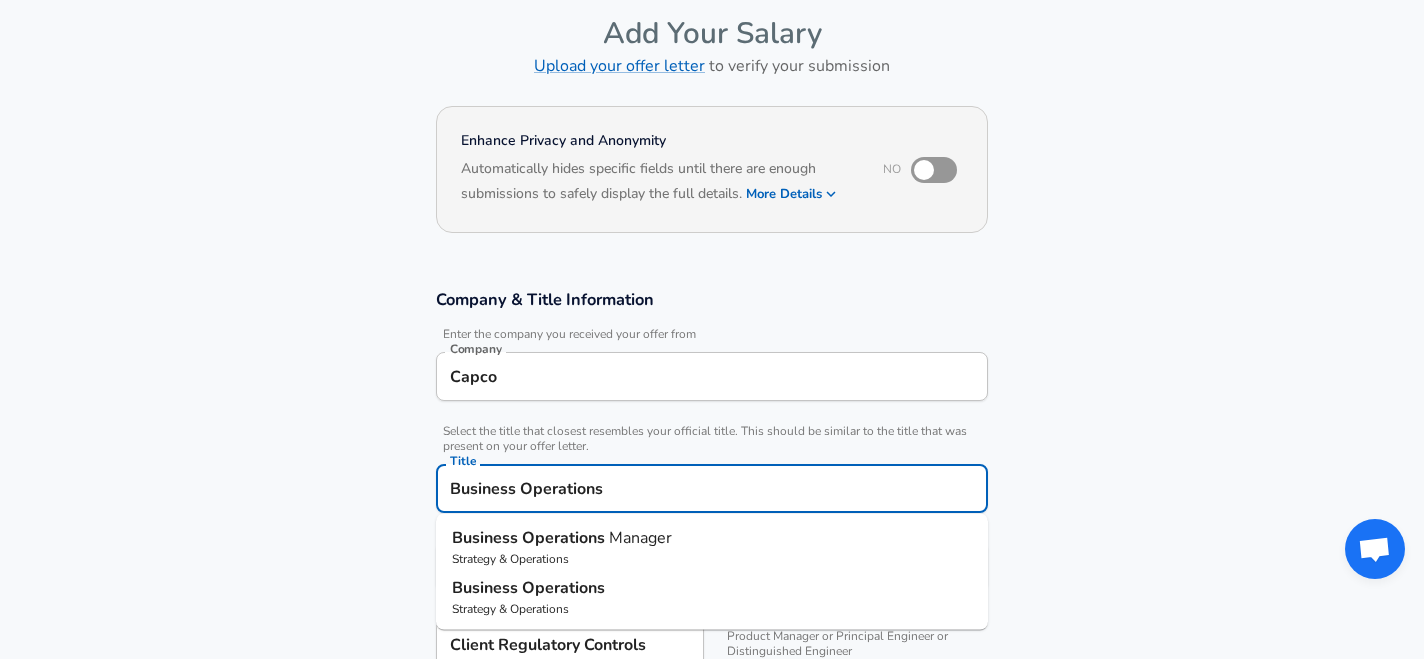 drag, startPoint x: 639, startPoint y: 434, endPoint x: 340, endPoint y: 428, distance: 299.06018 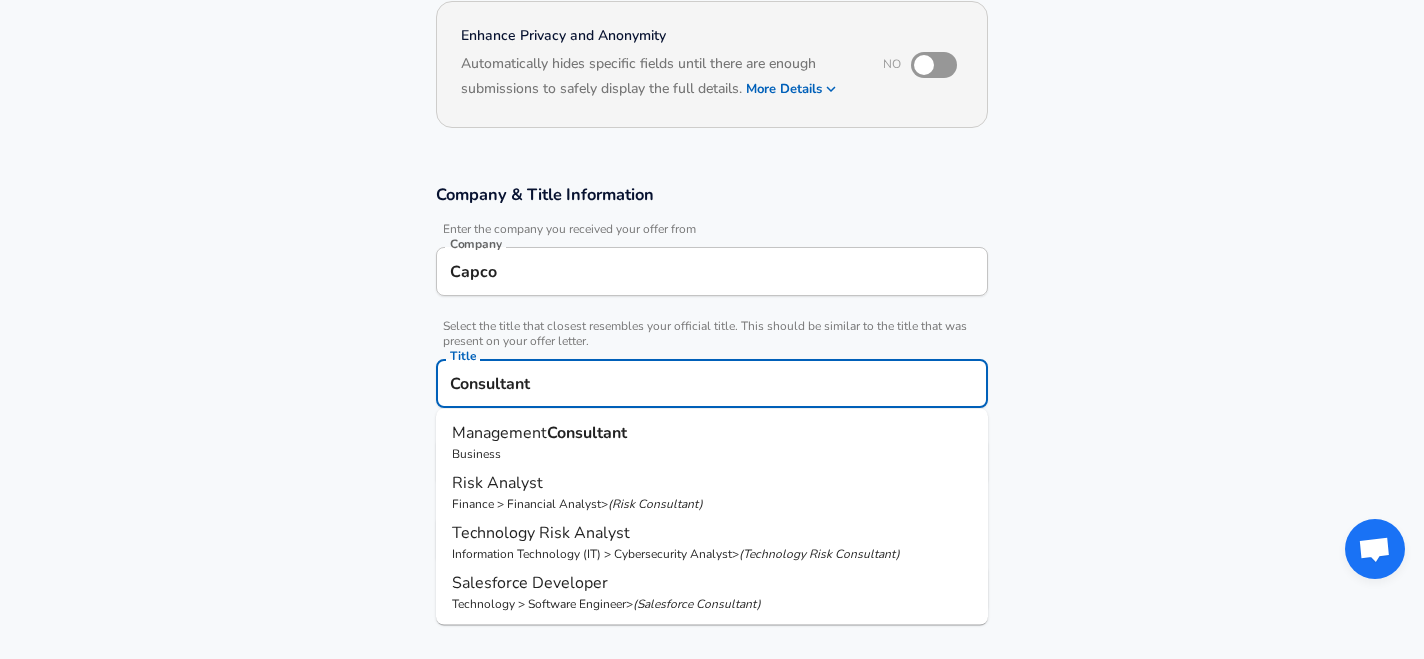 scroll, scrollTop: 267, scrollLeft: 0, axis: vertical 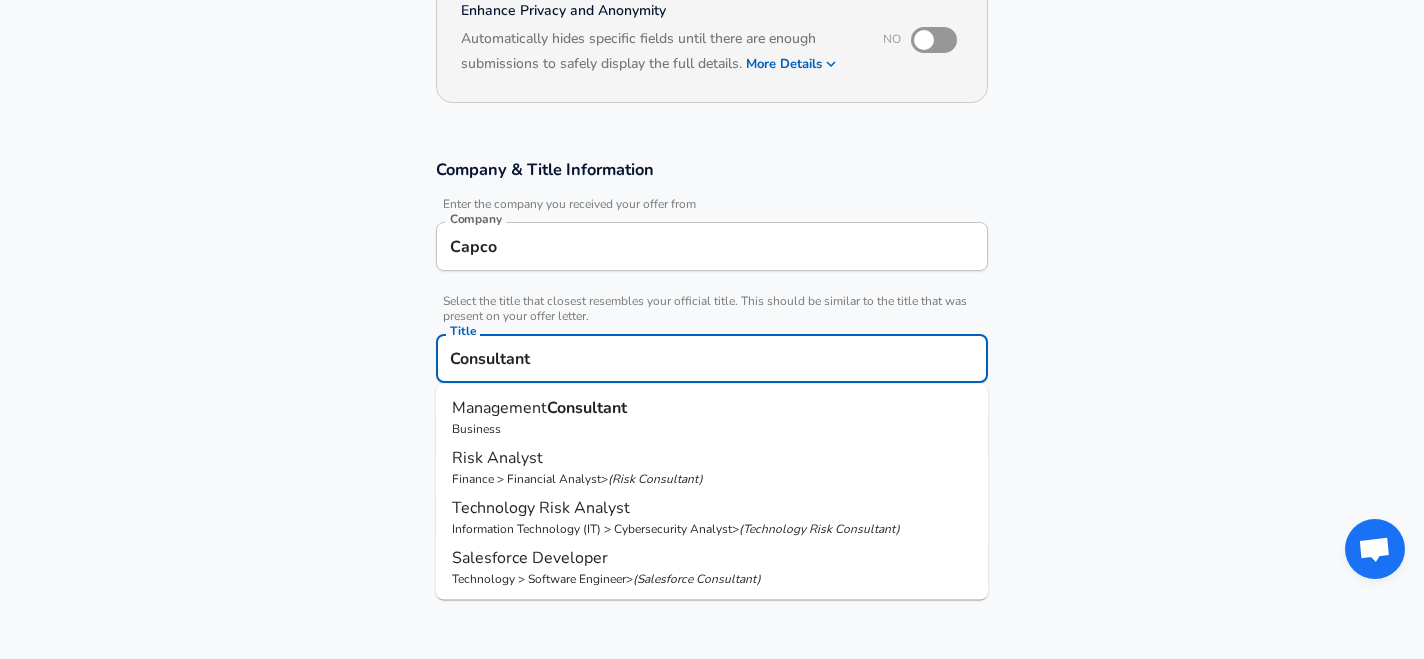 click on "Consultant" at bounding box center (587, 408) 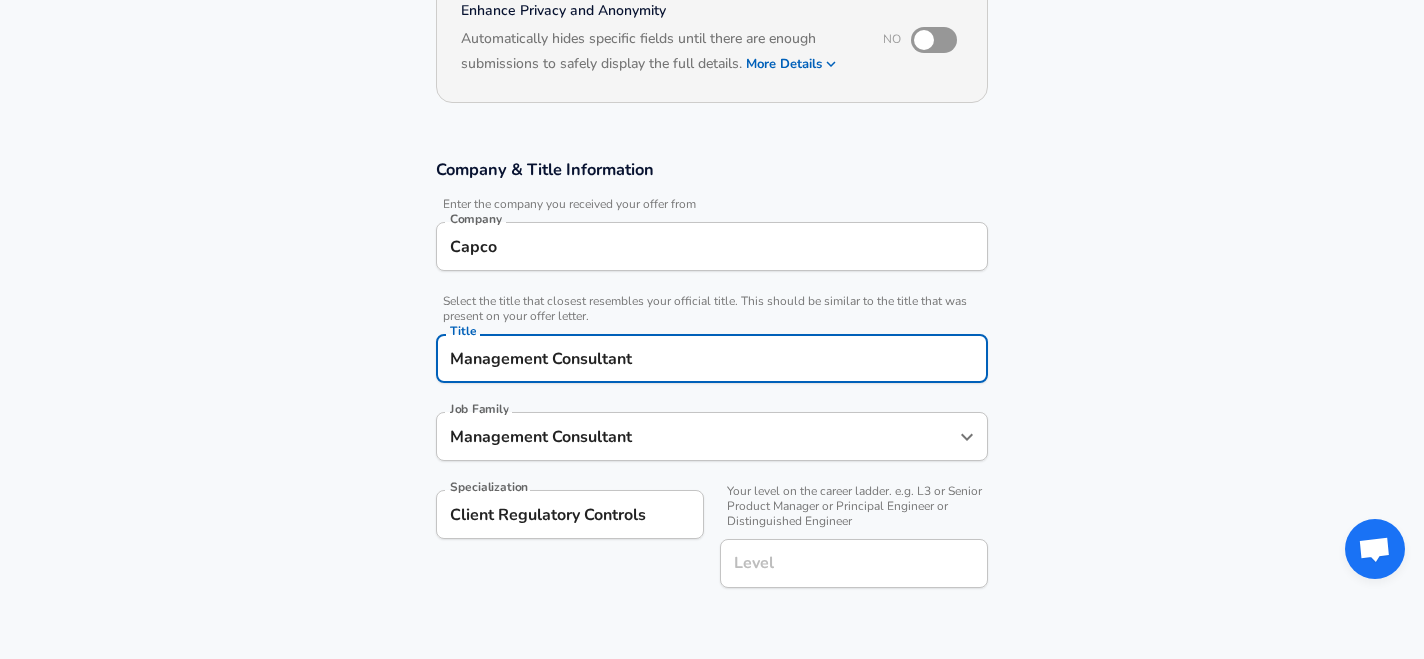 scroll, scrollTop: 352, scrollLeft: 0, axis: vertical 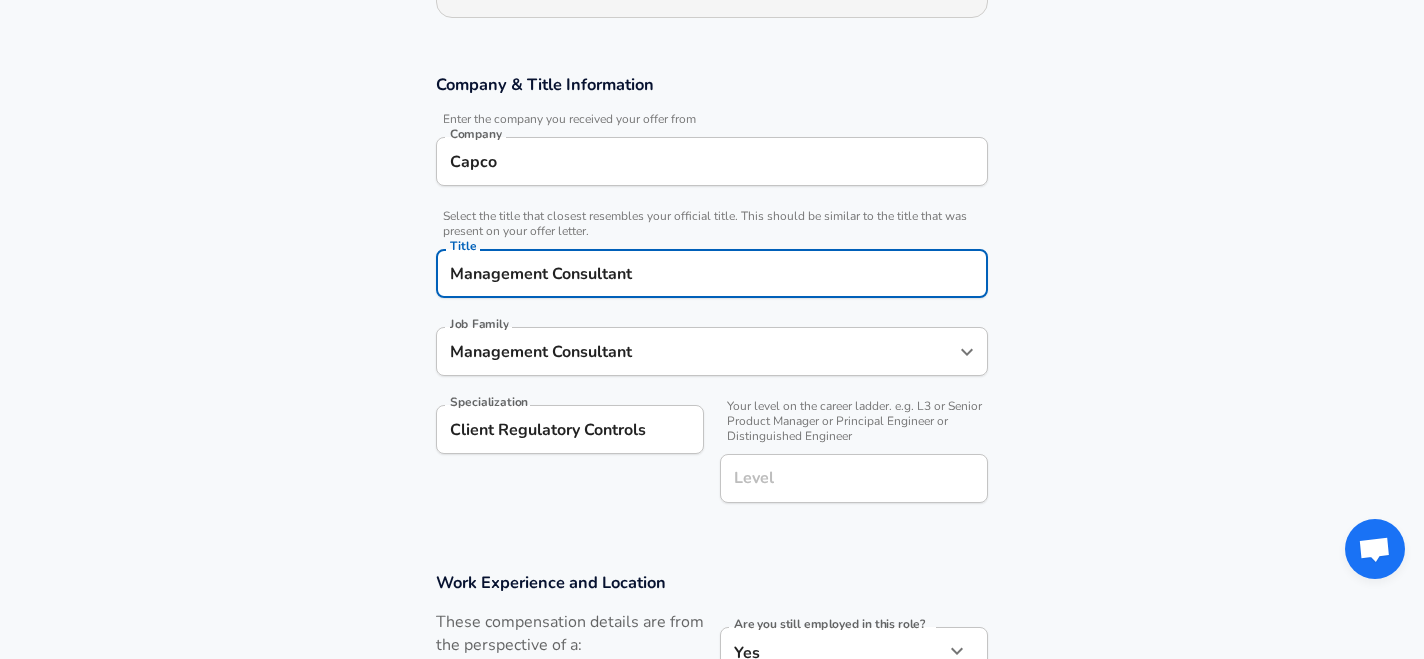 type on "Management Consultant" 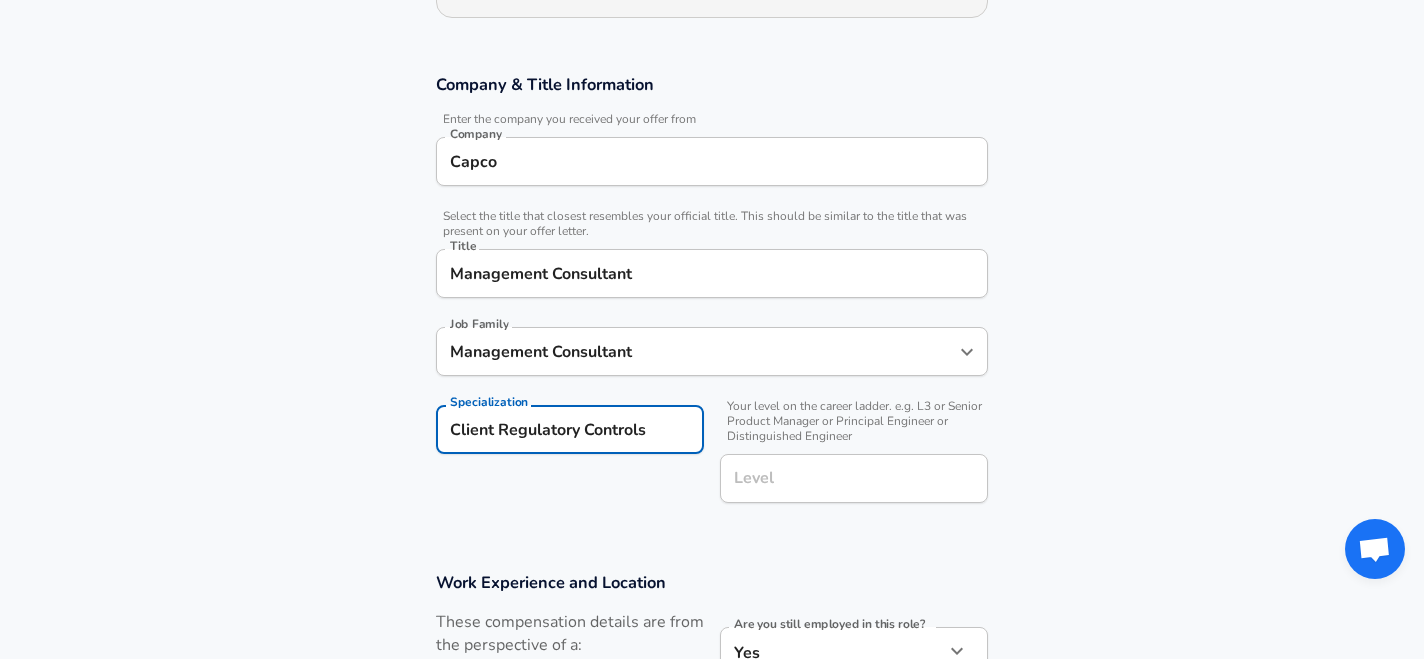 scroll, scrollTop: 0, scrollLeft: 0, axis: both 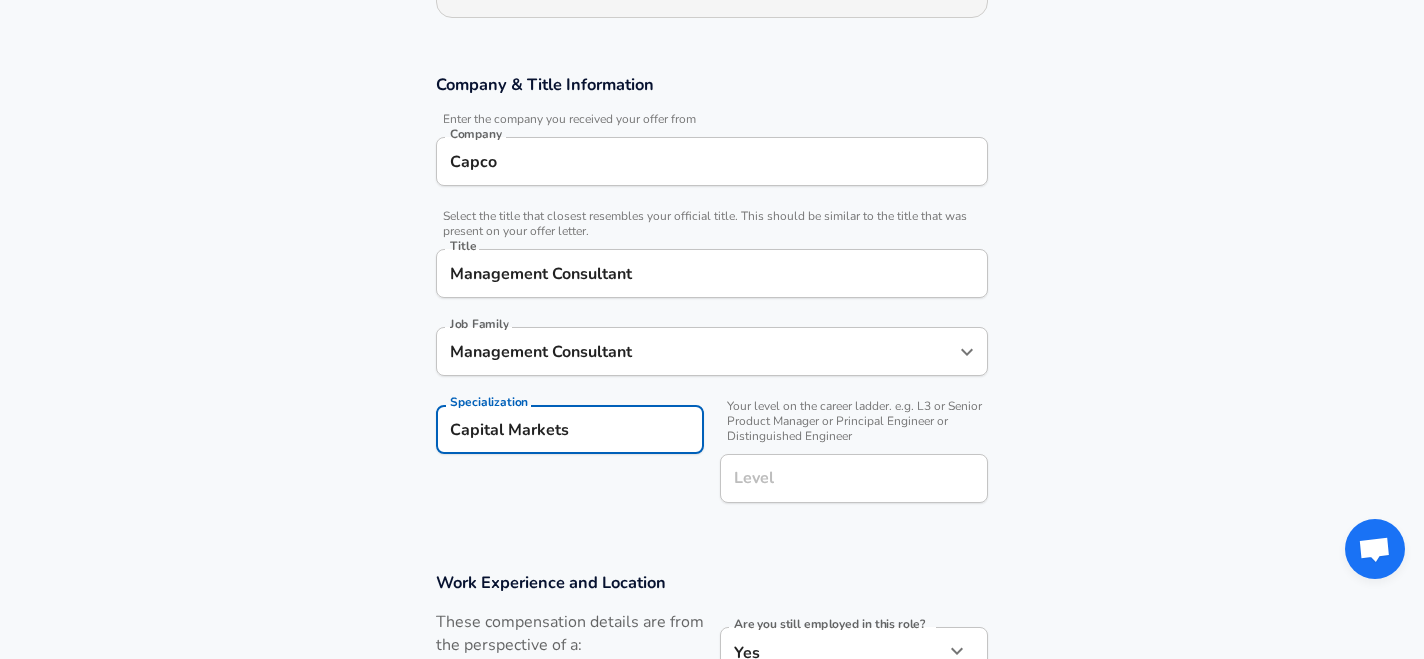 type on "Capital Markets" 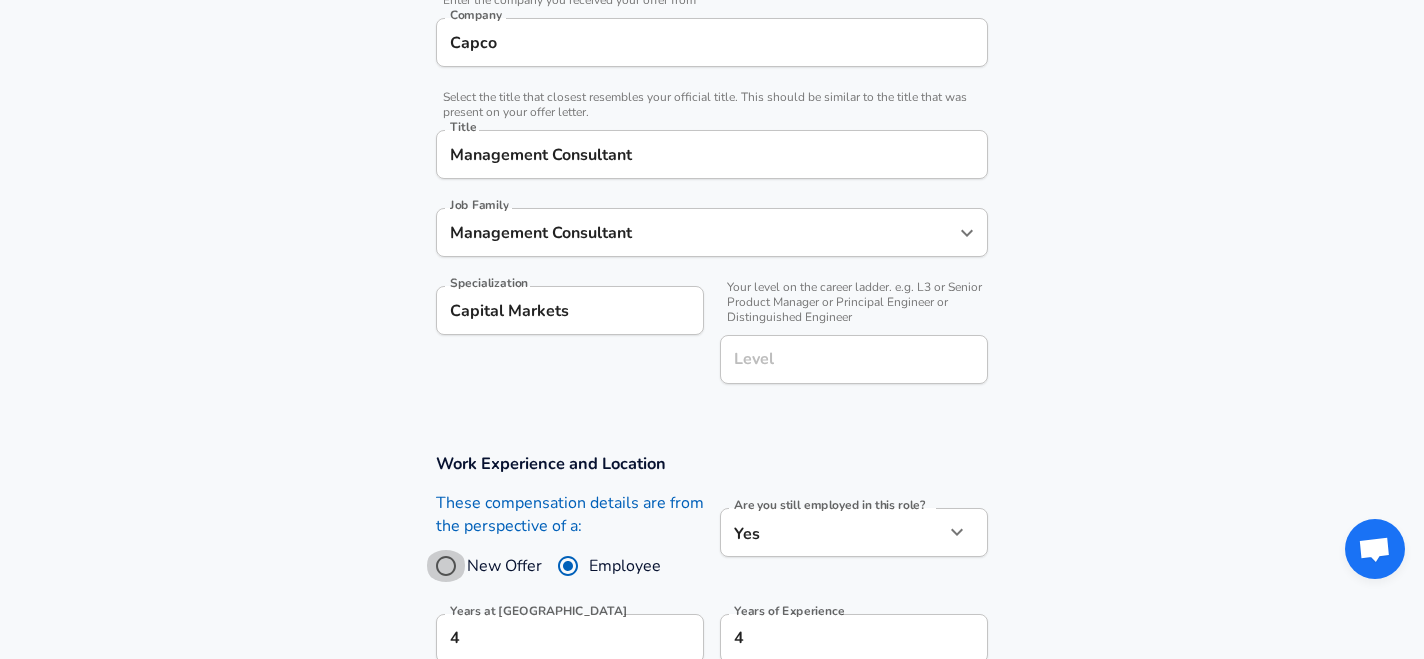 click on "New Offer" at bounding box center [446, 566] 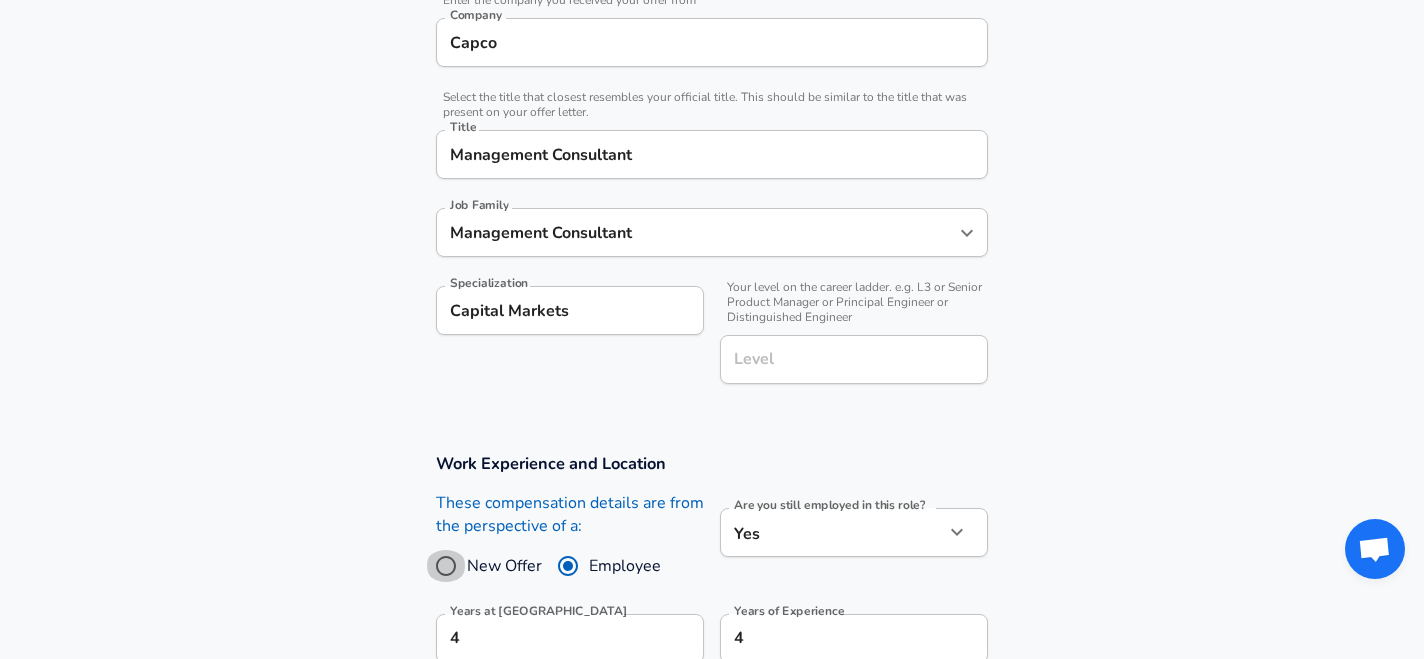 radio on "true" 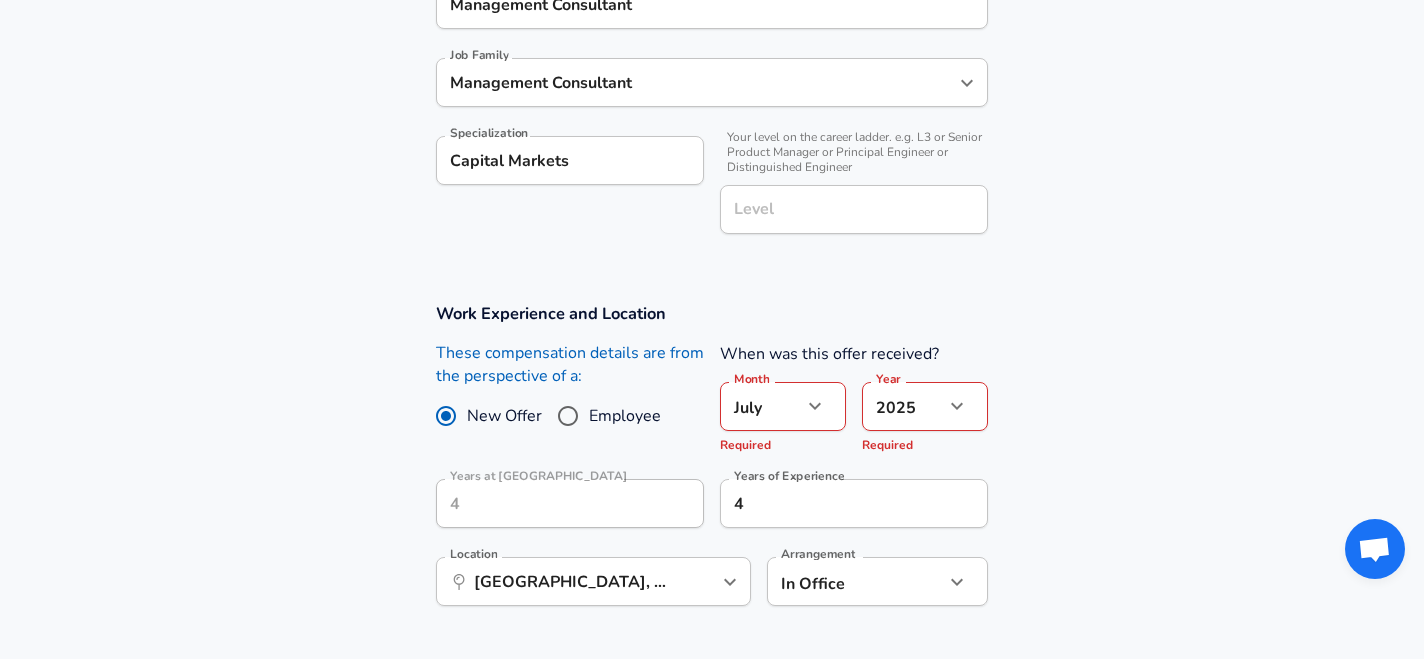 scroll, scrollTop: 622, scrollLeft: 0, axis: vertical 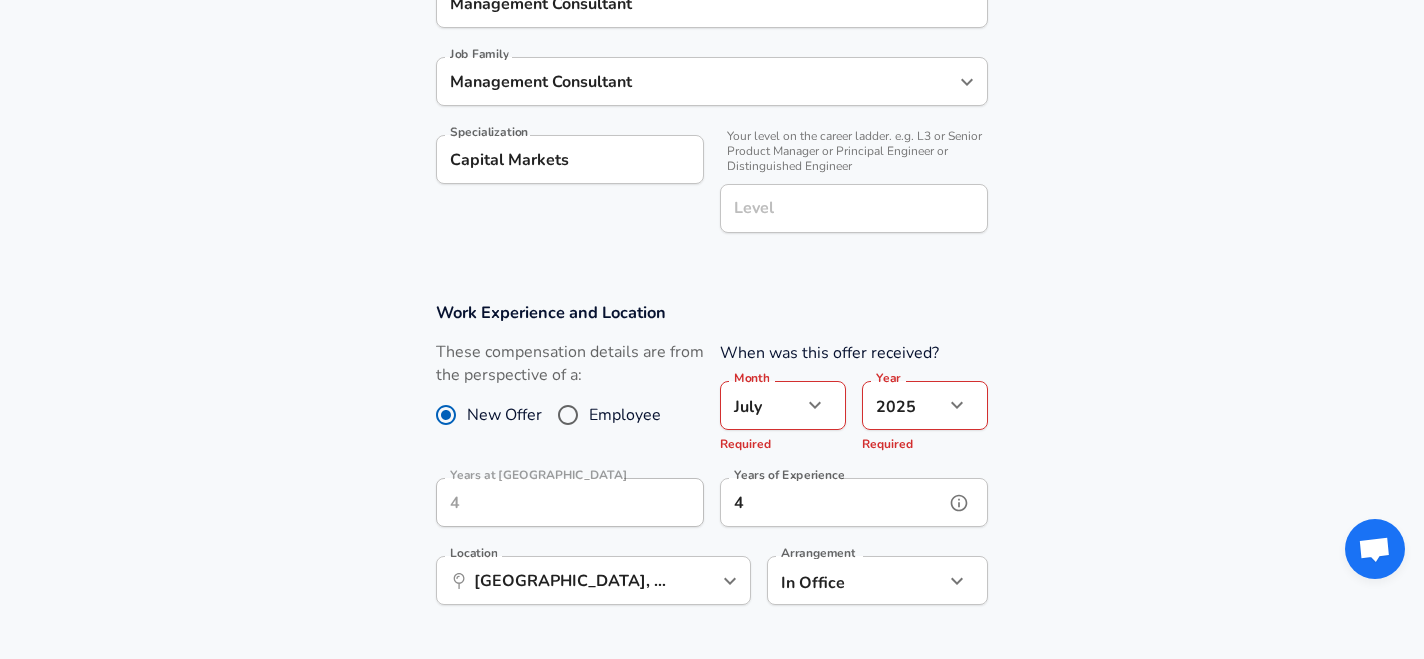 click on "4" at bounding box center [832, 502] 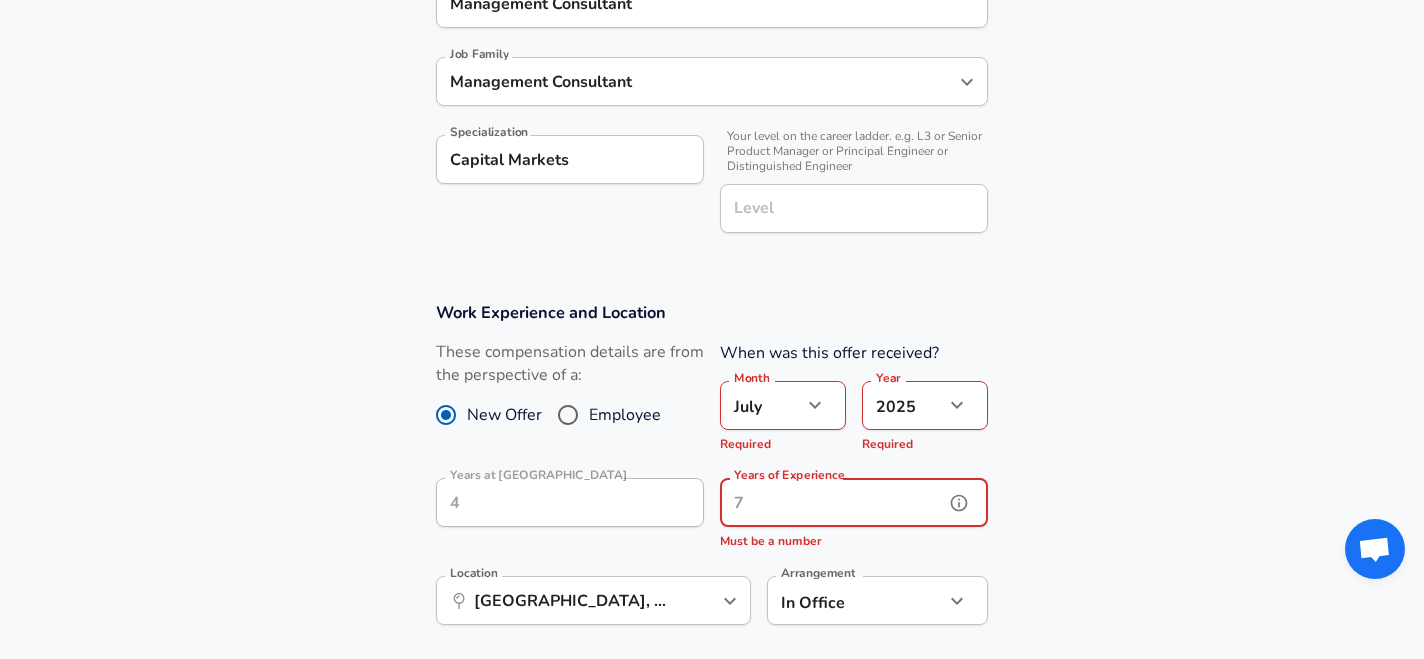 type on "4" 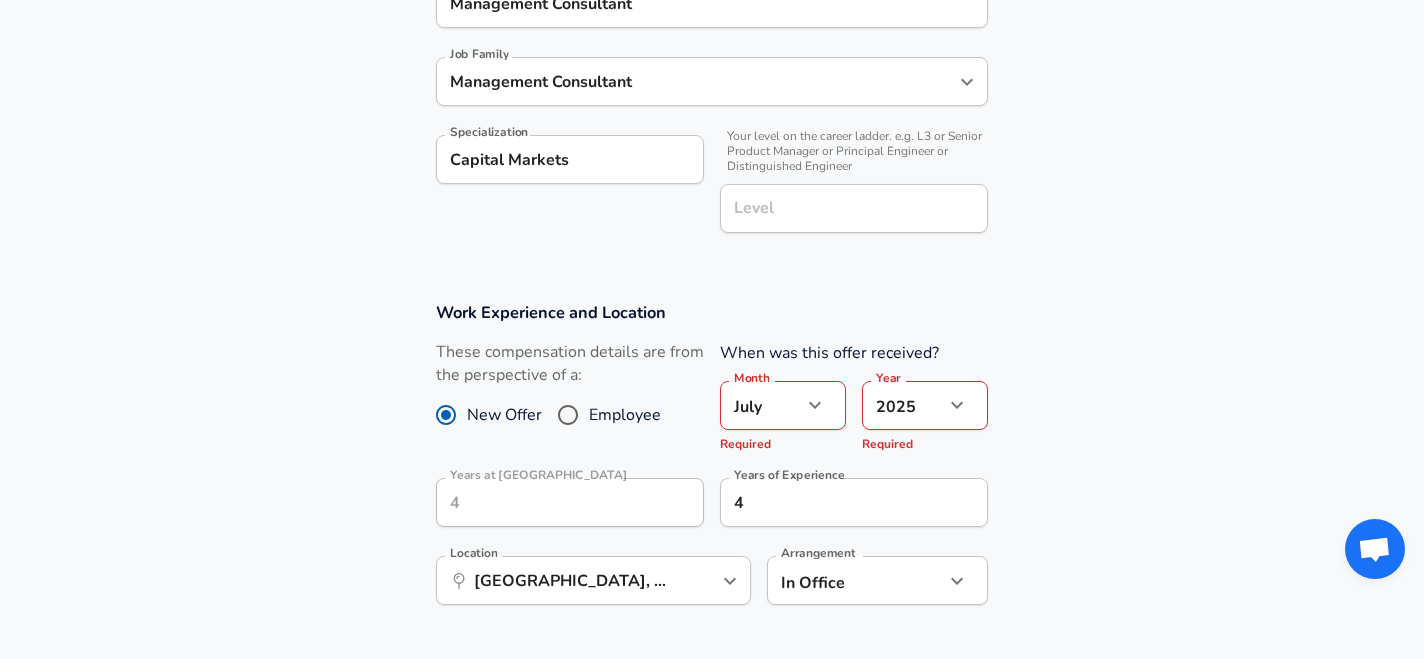 click on "4 Years at [GEOGRAPHIC_DATA]" at bounding box center (570, 502) 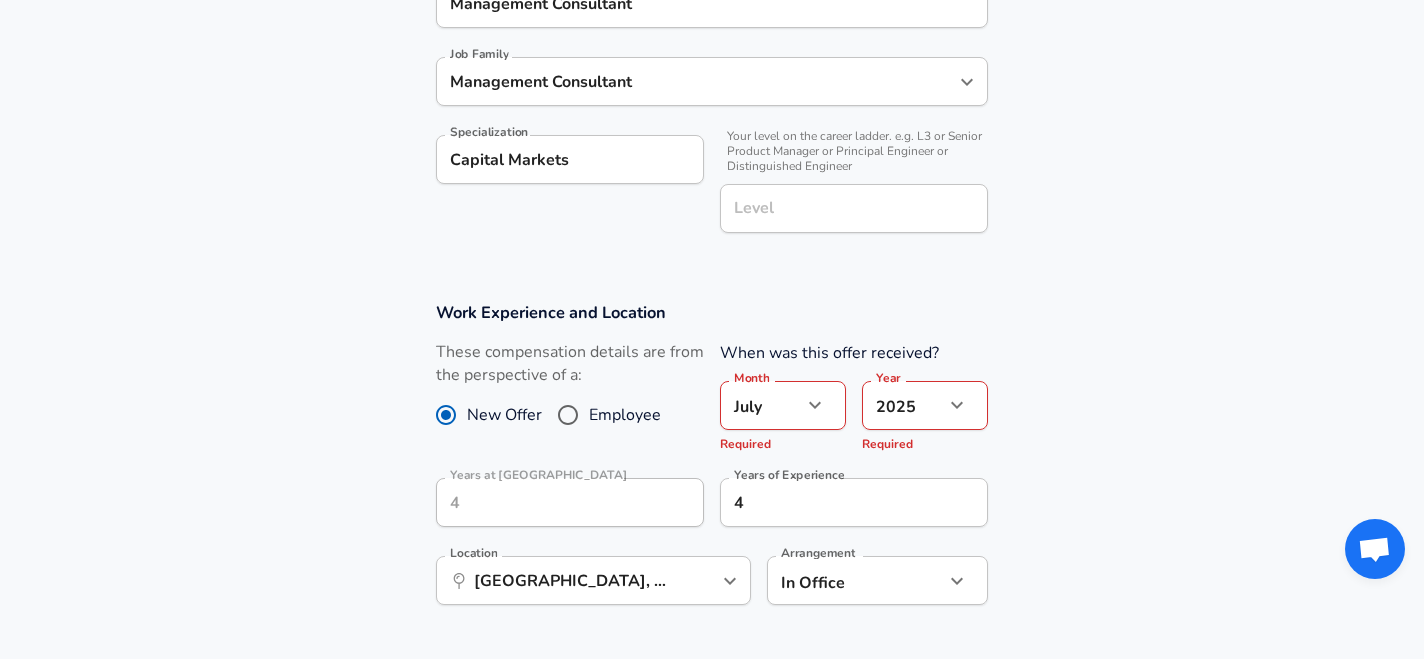 click on "Work Experience and Location These compensation details are from the perspective of a: New Offer Employee When was this offer received? Month [DATE] Month Required Year [DATE] 2025 Year Required Years at Capco 4 Years at Capco Years of Experience 4 Years of Experience Location ​ [GEOGRAPHIC_DATA], [GEOGRAPHIC_DATA] Location Arrangement In Office office Arrangement" at bounding box center [712, 464] 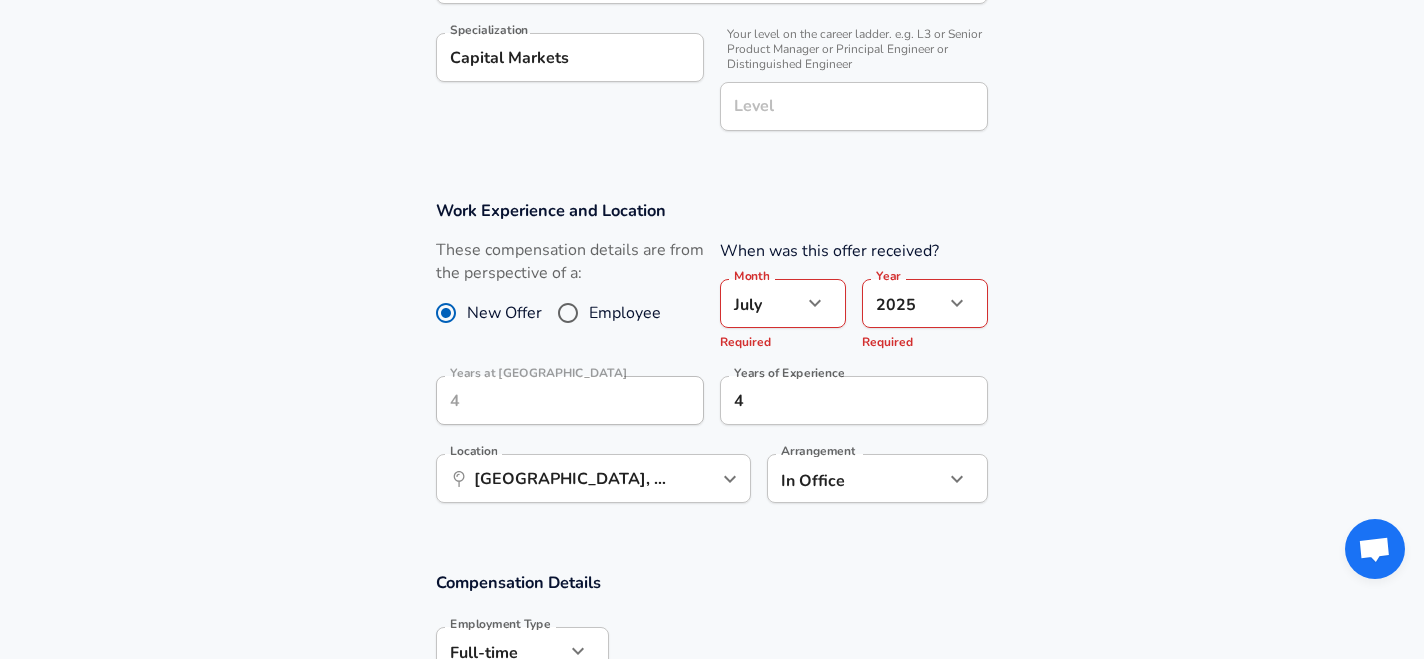 scroll, scrollTop: 738, scrollLeft: 0, axis: vertical 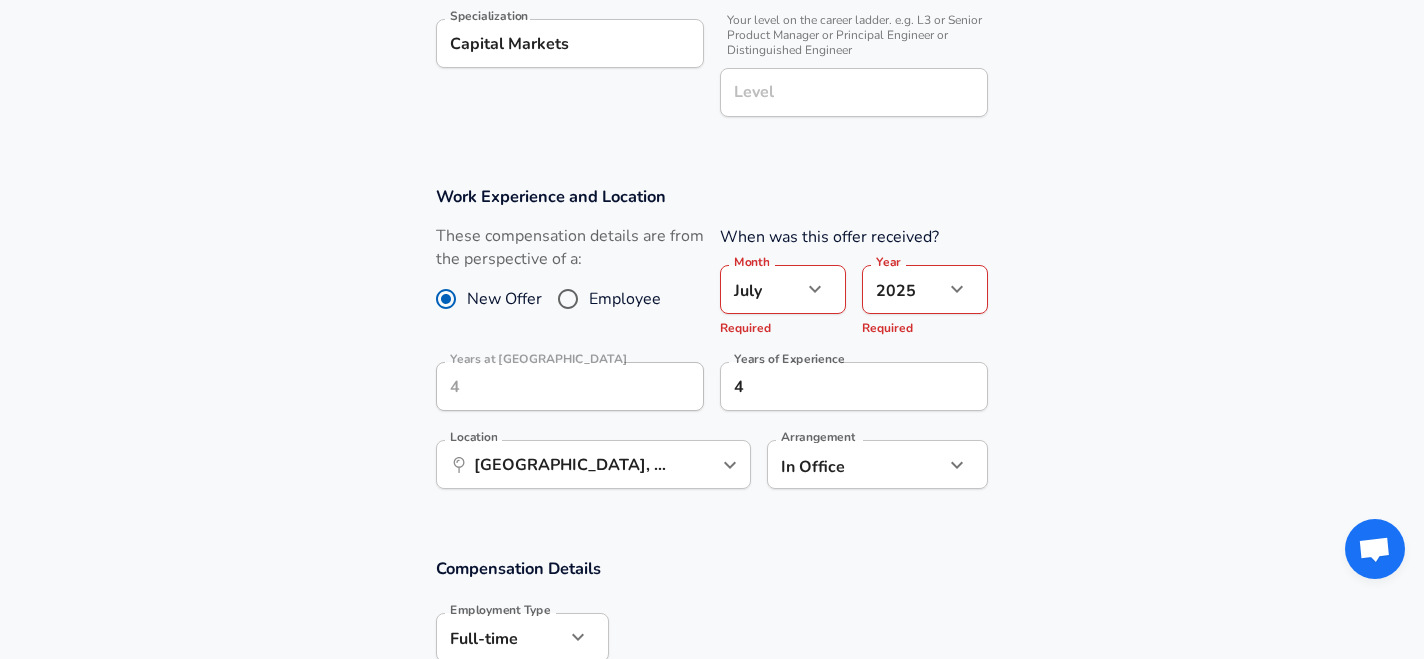 click on "​ [GEOGRAPHIC_DATA], [GEOGRAPHIC_DATA] Location" at bounding box center [593, 464] 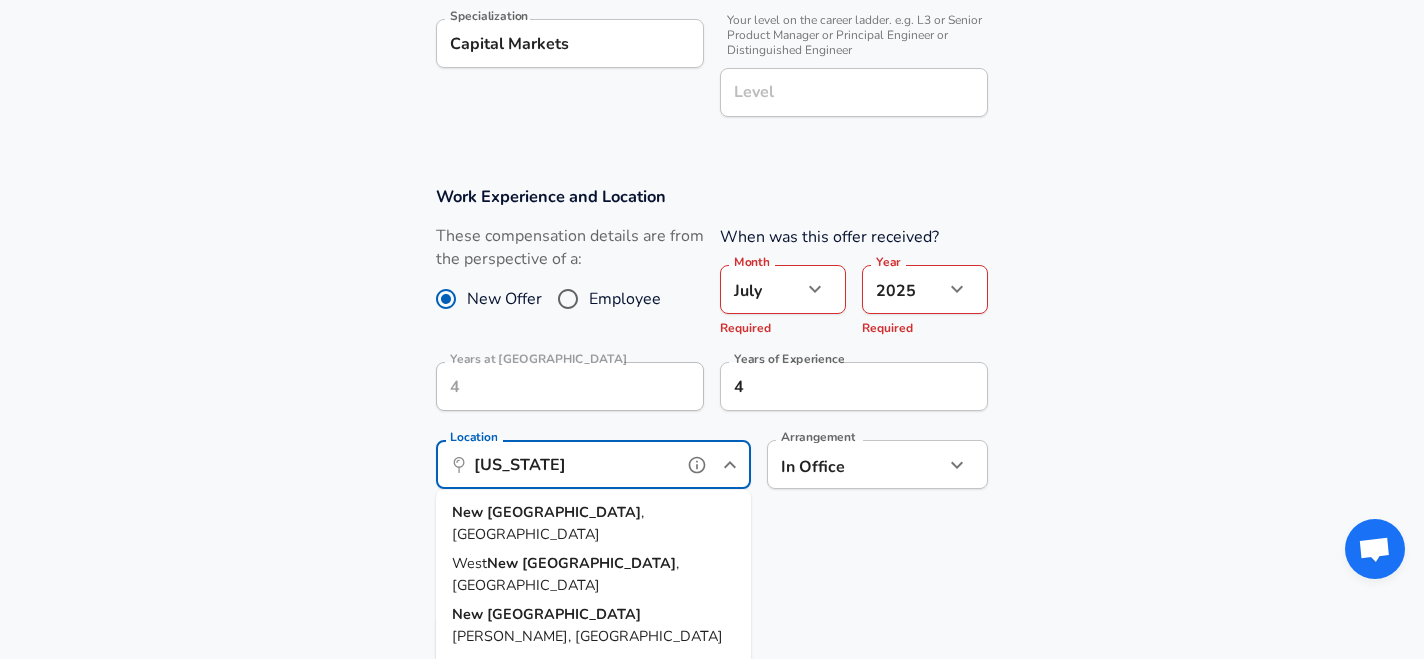 click on "[GEOGRAPHIC_DATA] , [GEOGRAPHIC_DATA]" at bounding box center [593, 523] 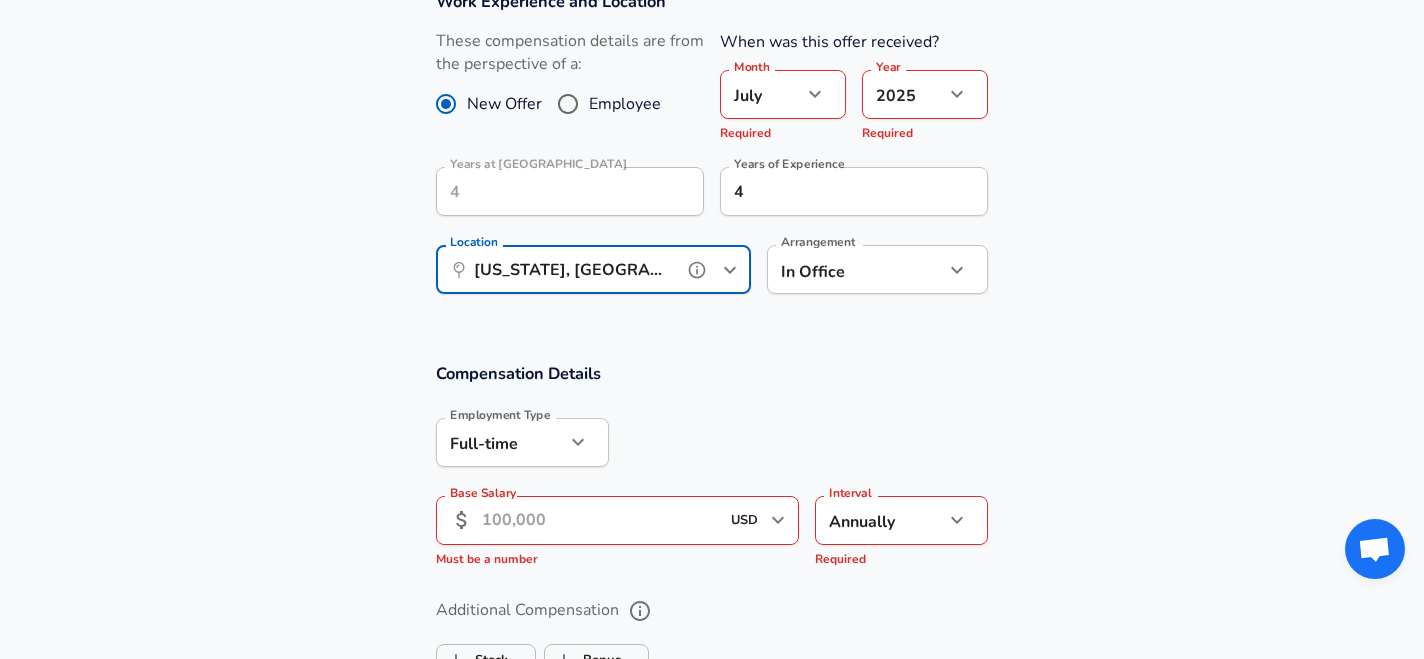 scroll, scrollTop: 935, scrollLeft: 0, axis: vertical 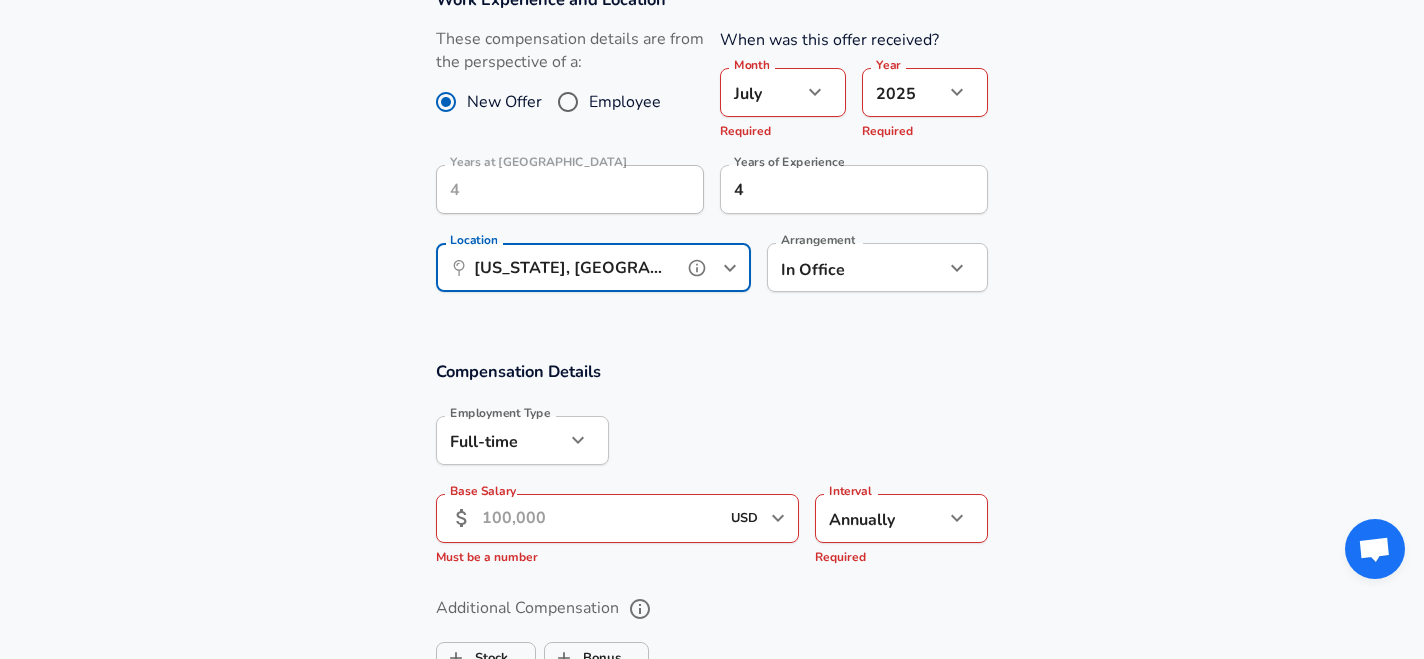 type on "[US_STATE], [GEOGRAPHIC_DATA]" 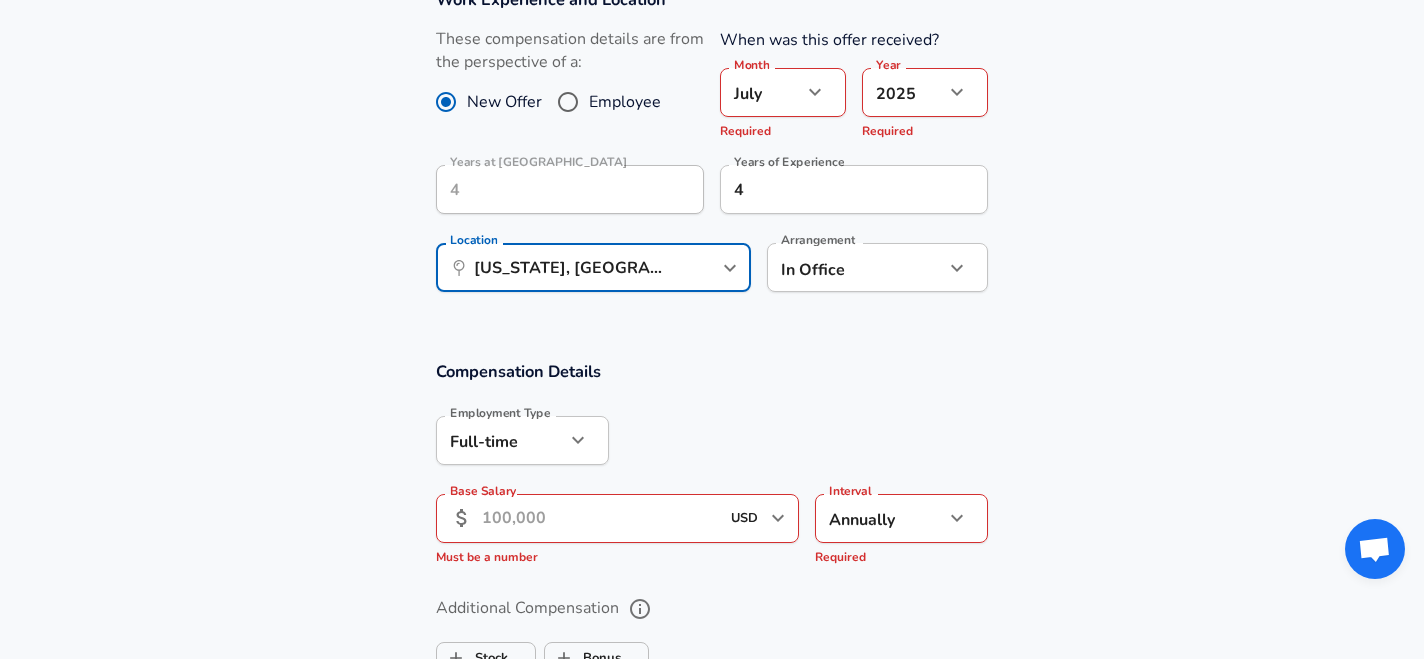 click on "Base Salary" at bounding box center [600, 518] 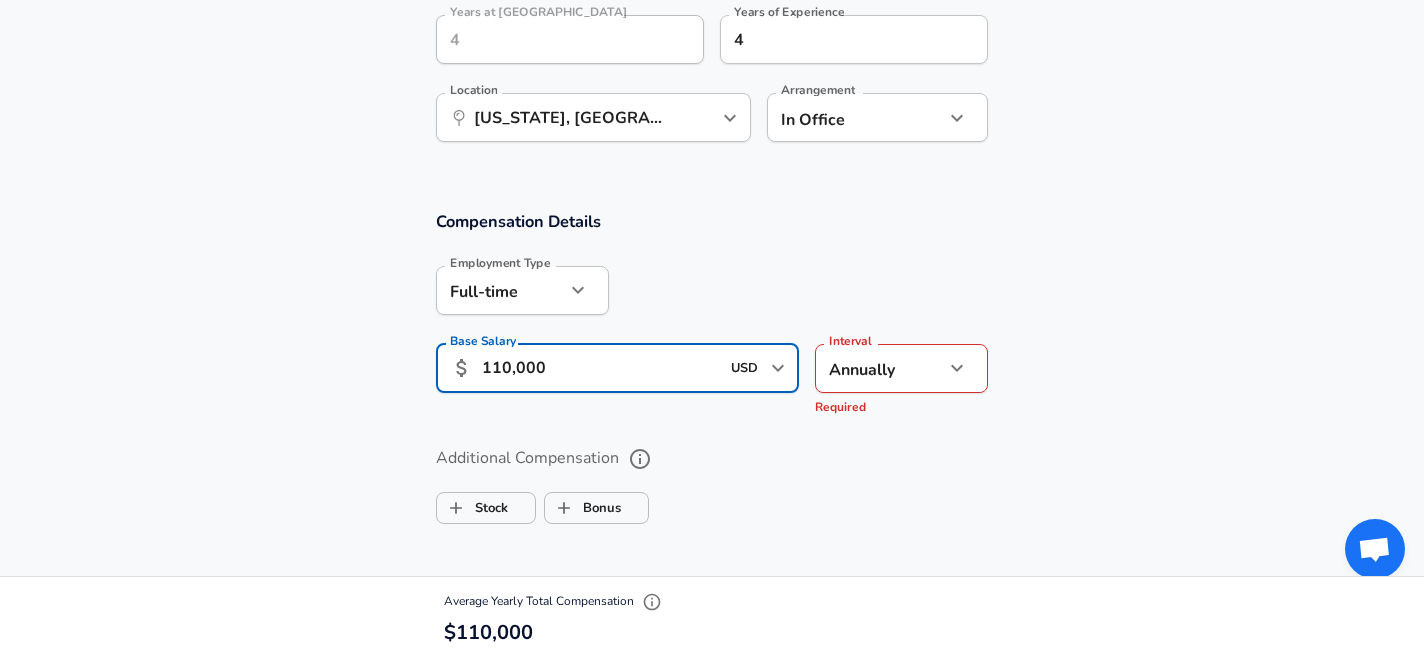 scroll, scrollTop: 1108, scrollLeft: 0, axis: vertical 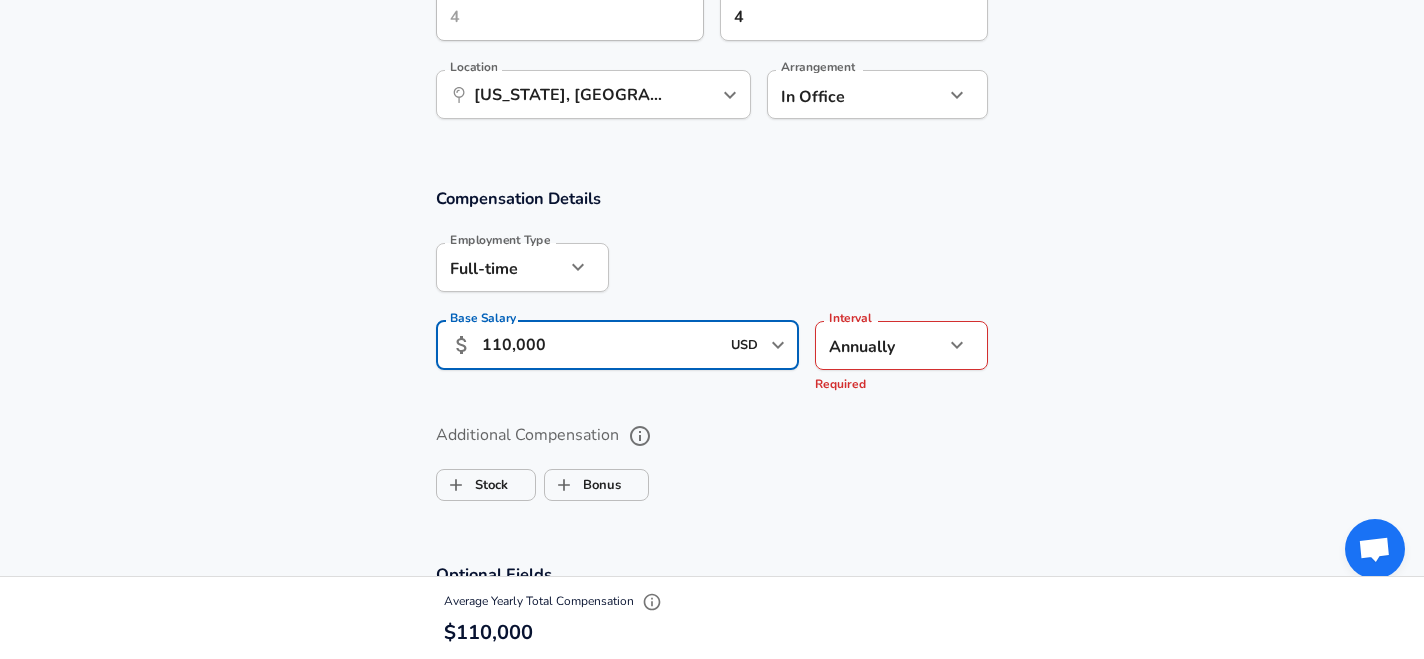 type on "110,000" 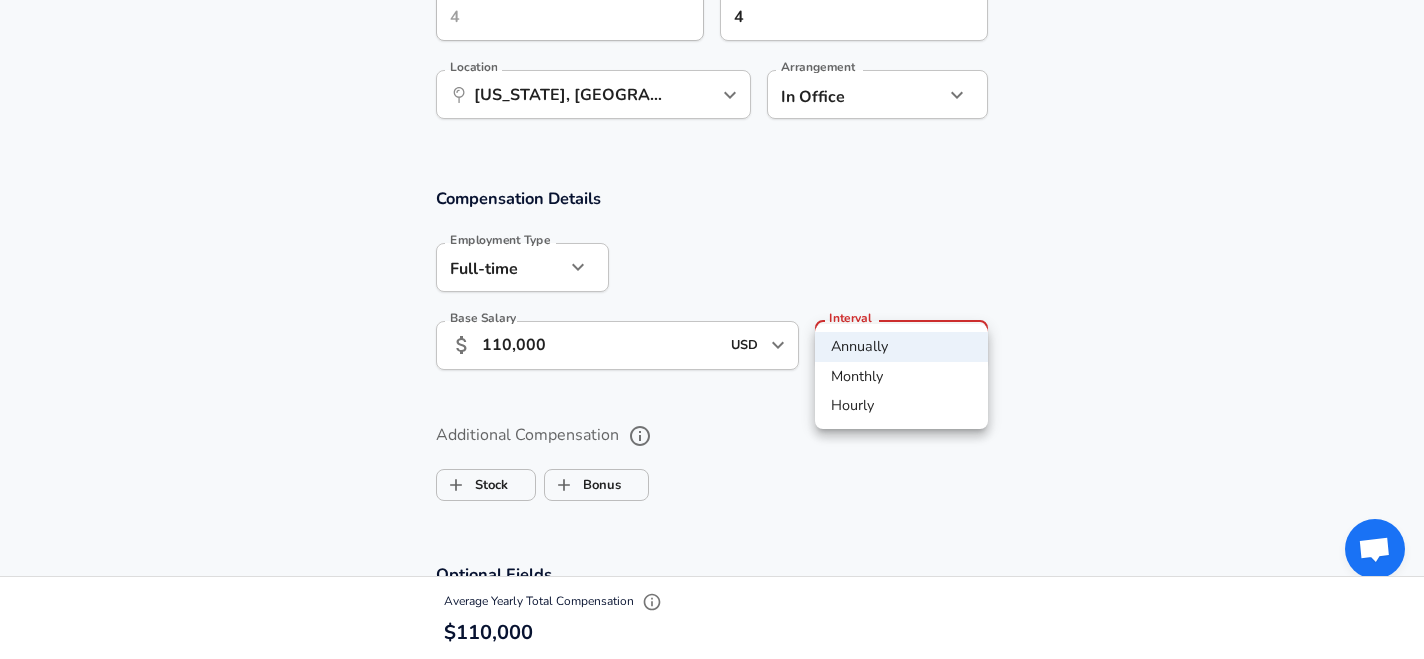 click on "Annually" at bounding box center (901, 347) 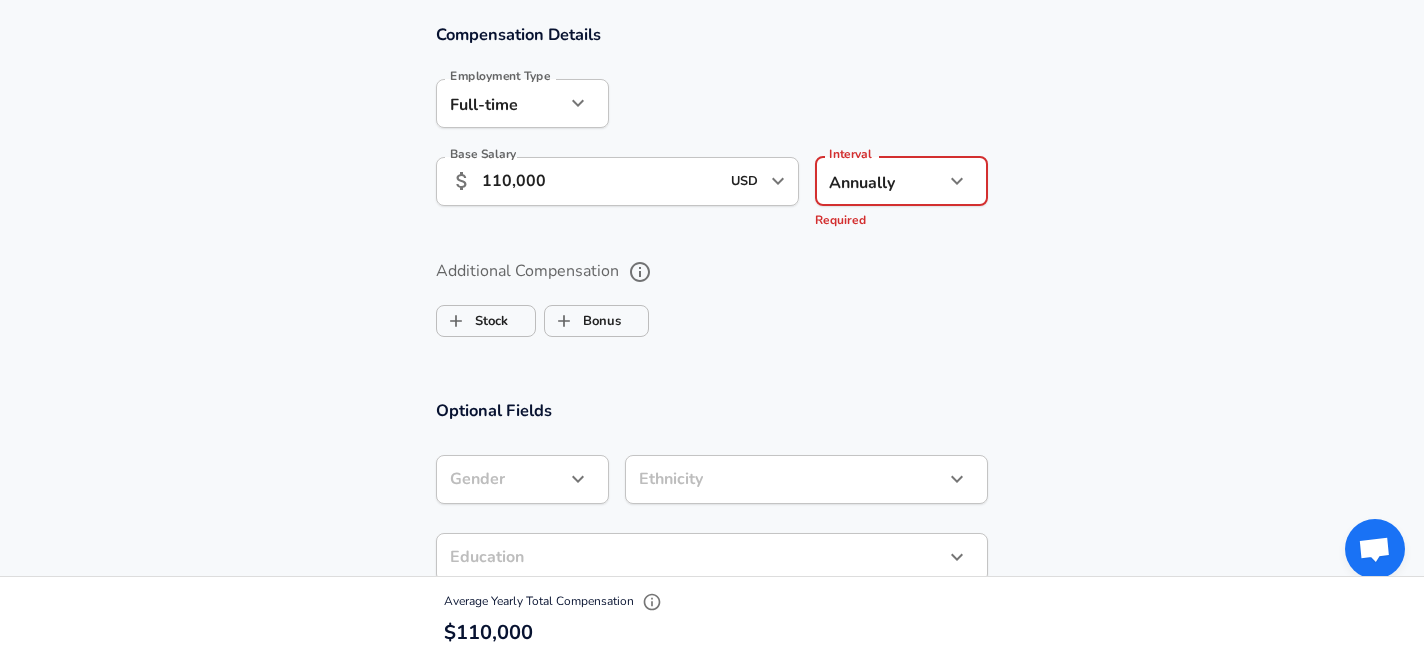 scroll, scrollTop: 1344, scrollLeft: 0, axis: vertical 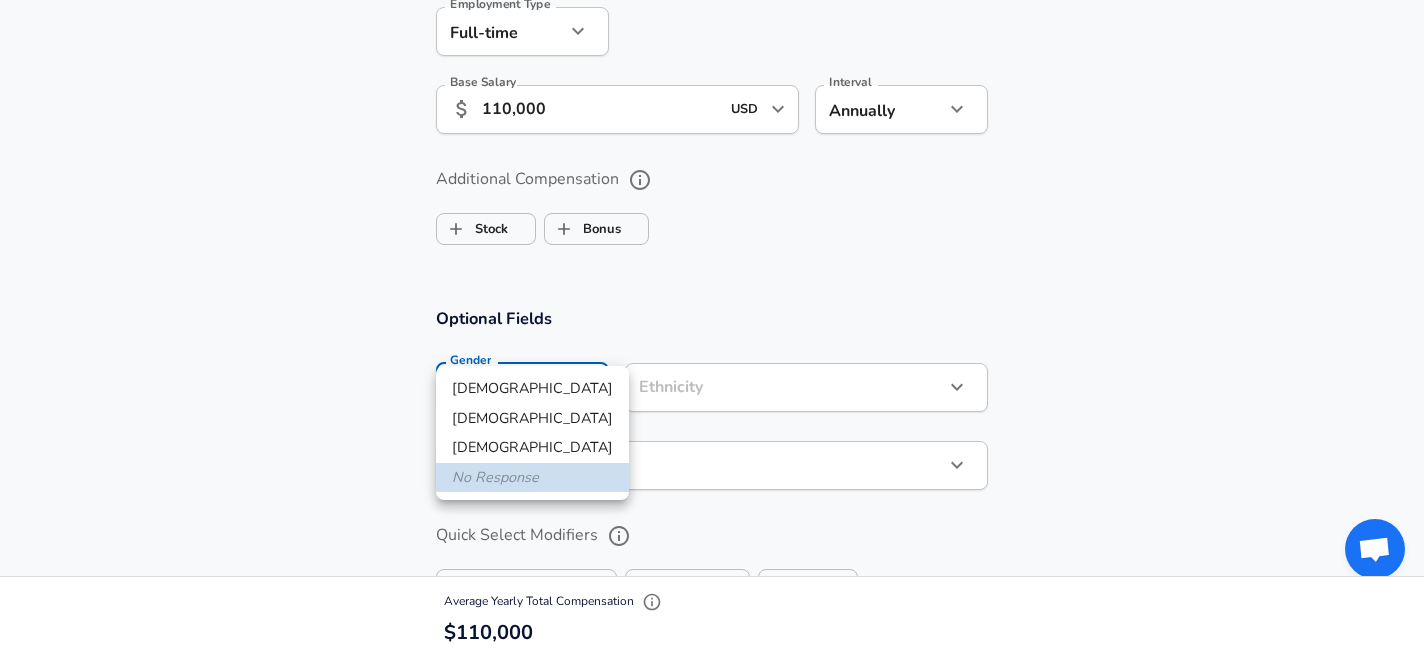 click on "Restart Add Your Salary Upload your offer letter   to verify your submission Enhance Privacy and Anonymity No Automatically hides specific fields until there are enough submissions to safely display the full details.   More Details Based on your submission and the data points that we have already collected, we will automatically hide and anonymize specific fields if there aren't enough data points to remain sufficiently anonymous. Company & Title Information   Enter the company you received your offer from Company Capco Company   Select the title that closest resembles your official title. This should be similar to the title that was present on your offer letter. Title Management Consultant Title Job Family Management Consultant Job Family Specialization Capital Markets Specialization   Your level on the career ladder. e.g. L3 or Senior Product Manager or Principal Engineer or Distinguished Engineer Level Level Work Experience and Location These compensation details are from the perspective of a: New Offer 7" at bounding box center (712, -1015) 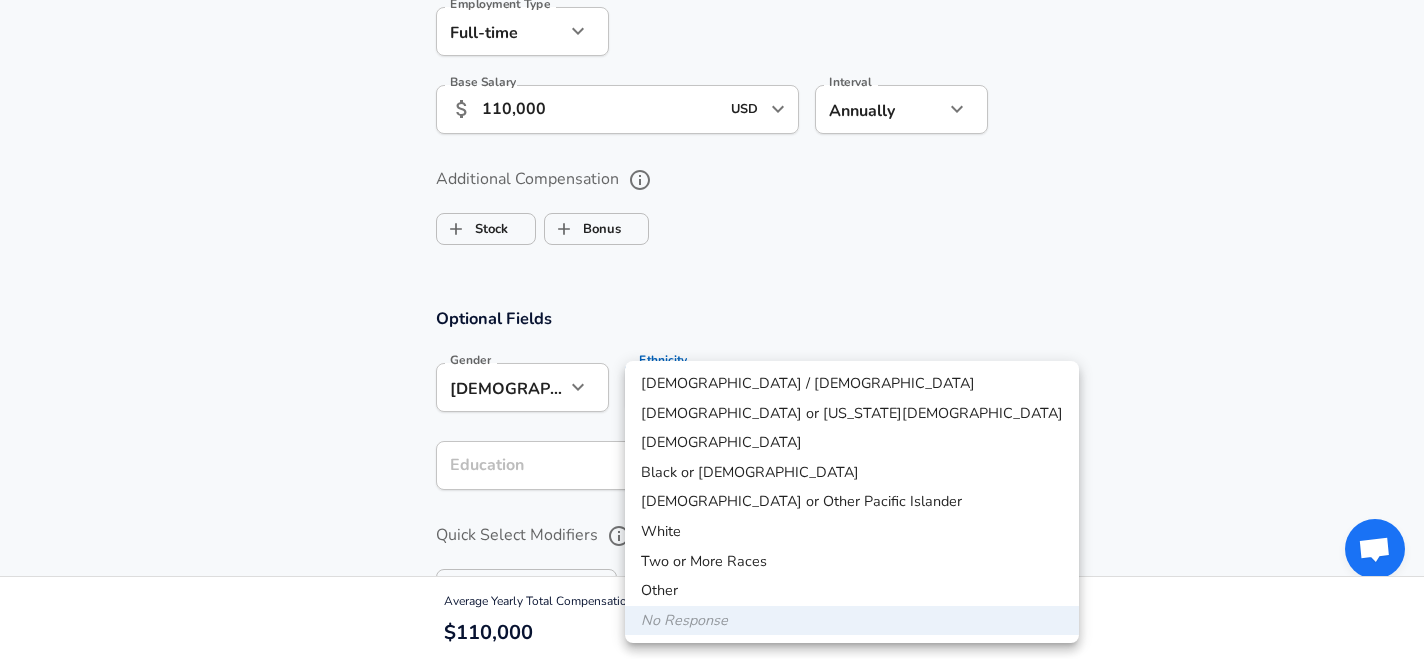 click on "Restart Add Your Salary Upload your offer letter   to verify your submission Enhance Privacy and Anonymity No Automatically hides specific fields until there are enough submissions to safely display the full details.   More Details Based on your submission and the data points that we have already collected, we will automatically hide and anonymize specific fields if there aren't enough data points to remain sufficiently anonymous. Company & Title Information   Enter the company you received your offer from Company Capco Company   Select the title that closest resembles your official title. This should be similar to the title that was present on your offer letter. Title Management Consultant Title Job Family Management Consultant Job Family Specialization Capital Markets Specialization   Your level on the career ladder. e.g. L3 or Senior Product Manager or Principal Engineer or Distinguished Engineer Level Level Work Experience and Location These compensation details are from the perspective of a: New Offer 7" at bounding box center [712, -1015] 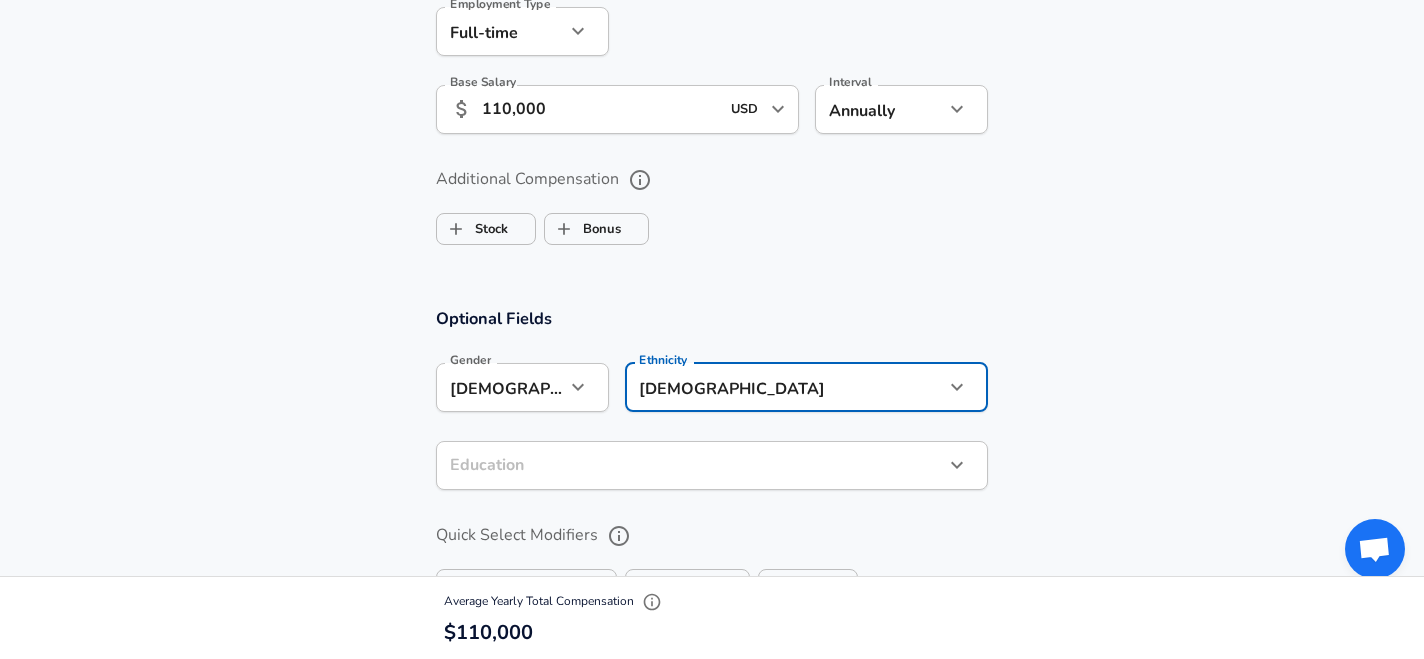 click on "Restart Add Your Salary Upload your offer letter   to verify your submission Enhance Privacy and Anonymity No Automatically hides specific fields until there are enough submissions to safely display the full details.   More Details Based on your submission and the data points that we have already collected, we will automatically hide and anonymize specific fields if there aren't enough data points to remain sufficiently anonymous. Company & Title Information   Enter the company you received your offer from Company Capco Company   Select the title that closest resembles your official title. This should be similar to the title that was present on your offer letter. Title Management Consultant Title Job Family Management Consultant Job Family Specialization Capital Markets Specialization   Your level on the career ladder. e.g. L3 or Senior Product Manager or Principal Engineer or Distinguished Engineer Level Level Work Experience and Location These compensation details are from the perspective of a: New Offer 7" at bounding box center [712, -1015] 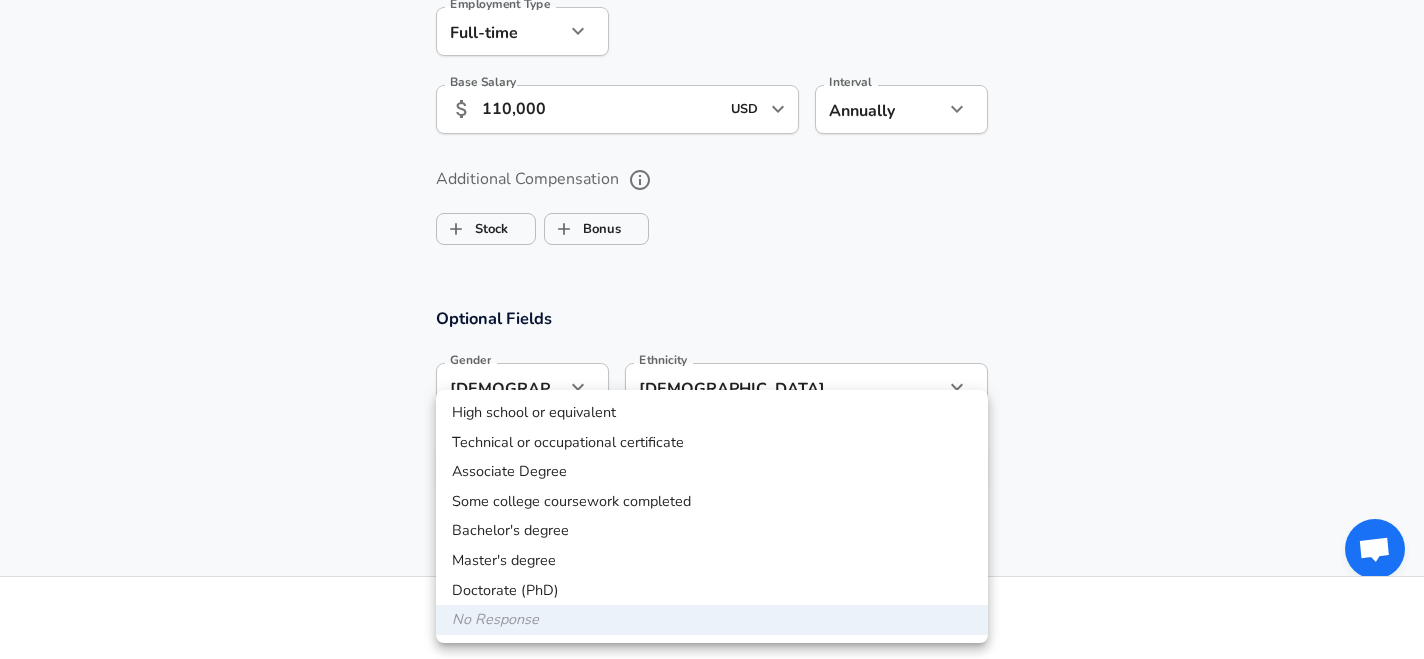 click on "Bachelor's degree" at bounding box center [712, 531] 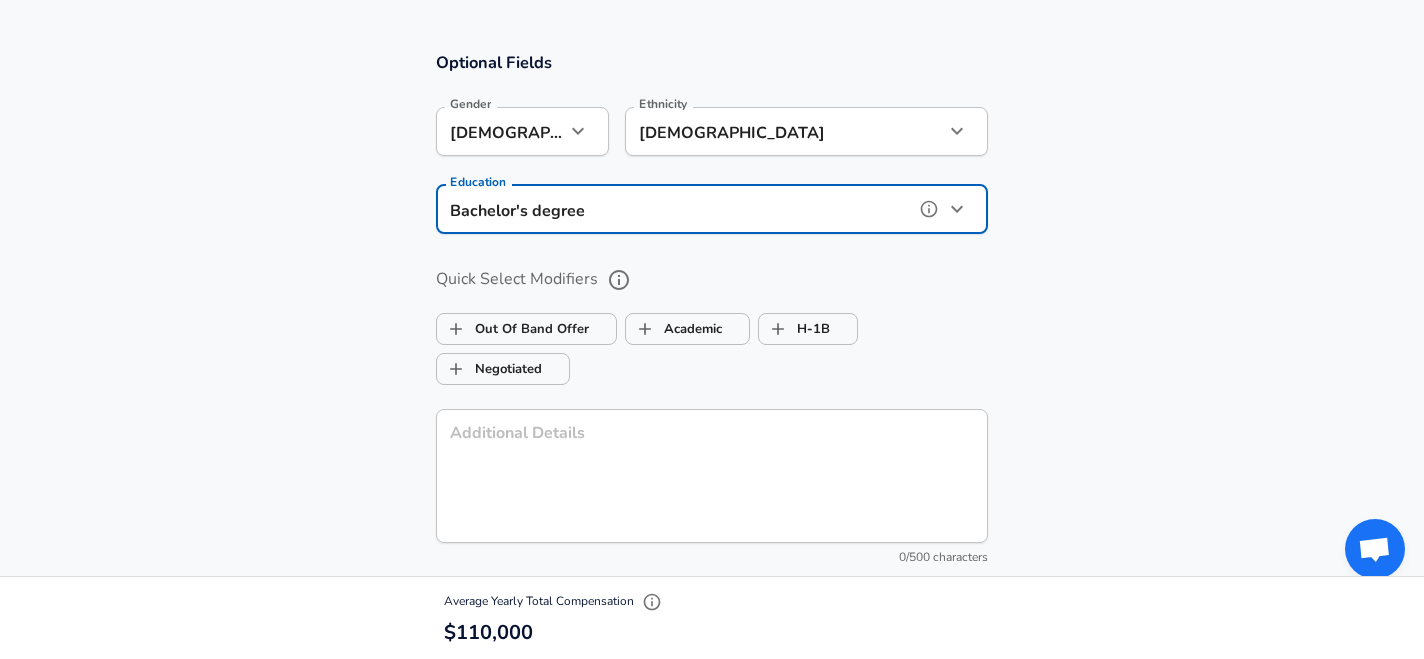 scroll, scrollTop: 1619, scrollLeft: 0, axis: vertical 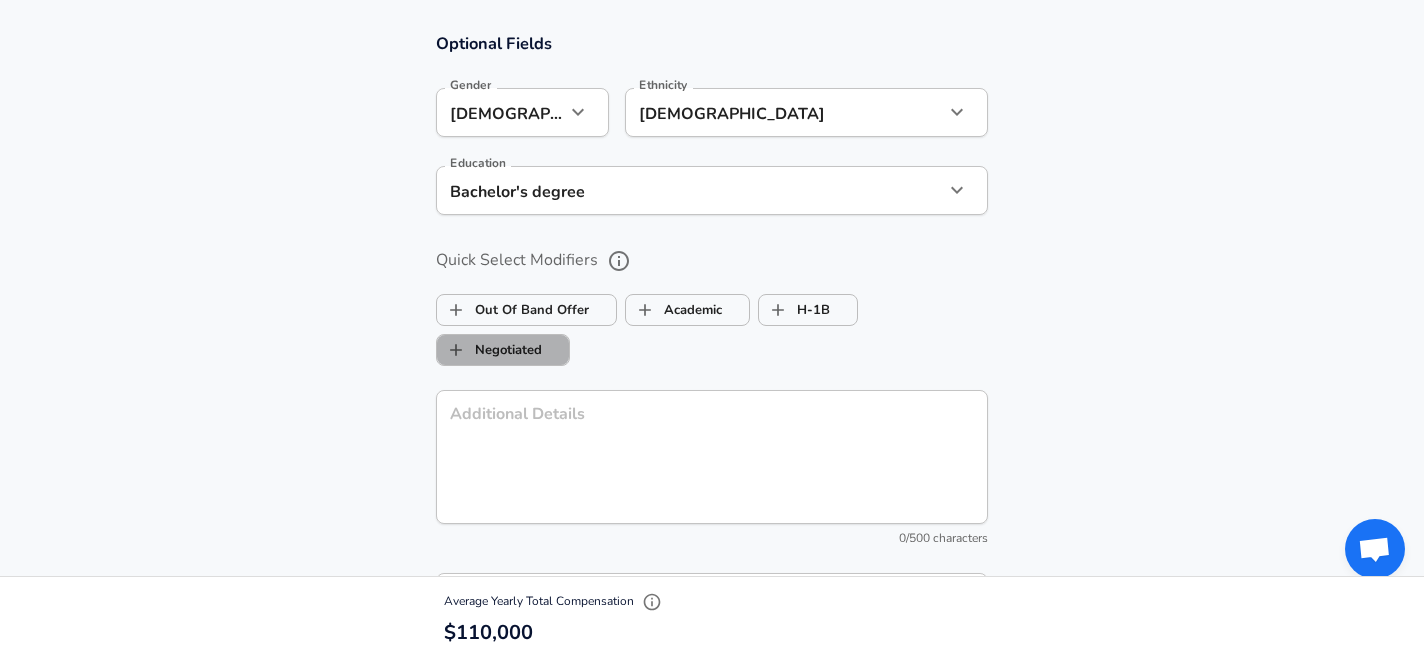 click on "Negotiated" at bounding box center [489, 350] 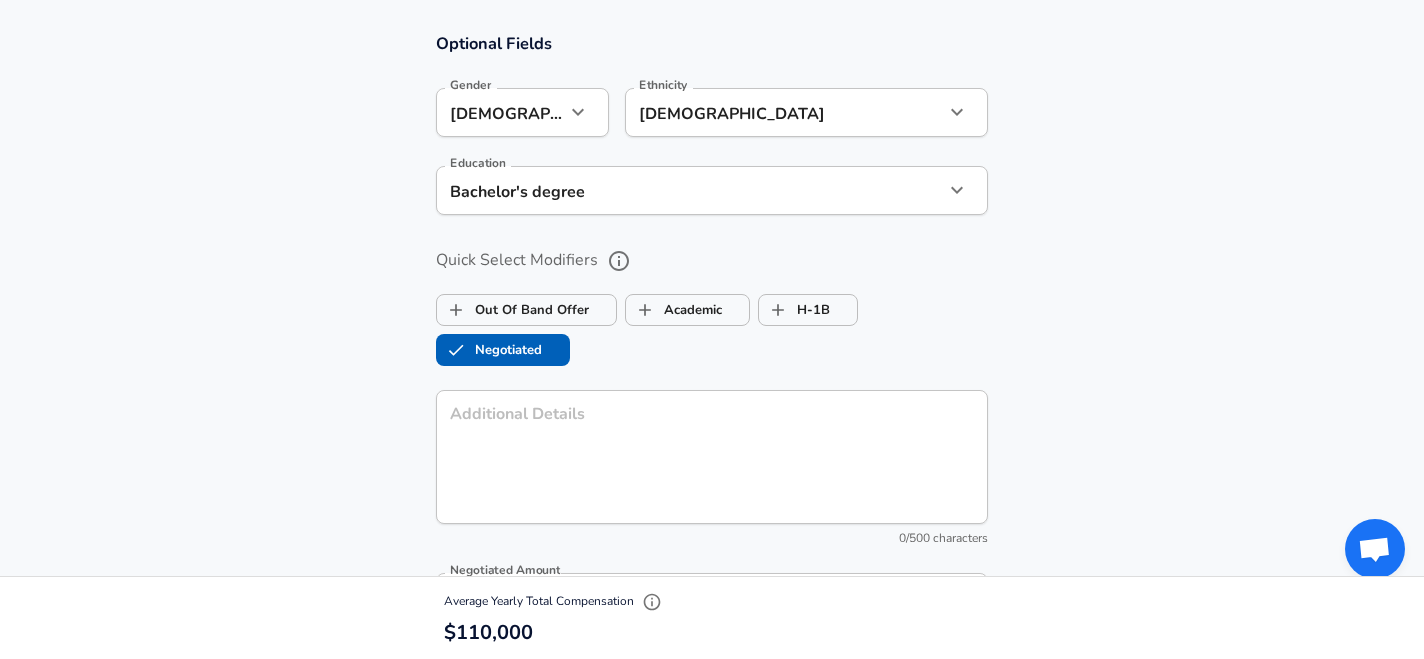 click on "Additional Details" at bounding box center [712, 456] 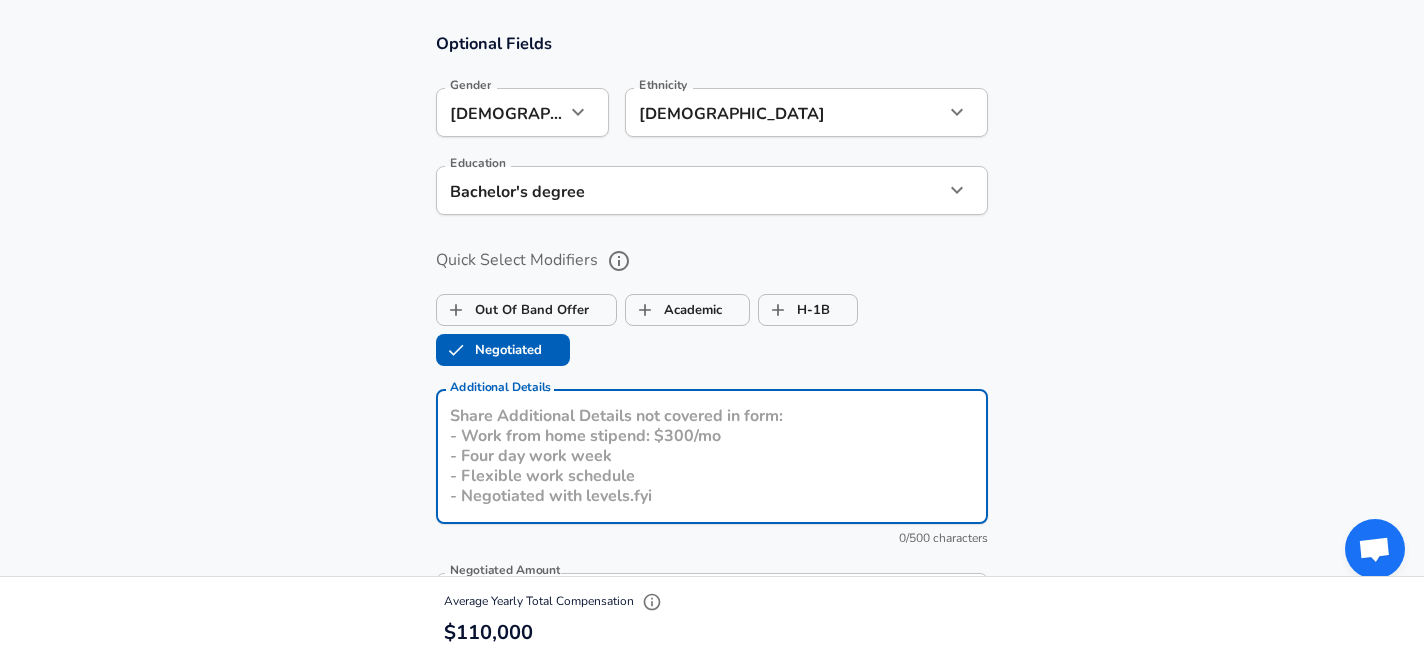 click on "Negotiated" at bounding box center [456, 350] 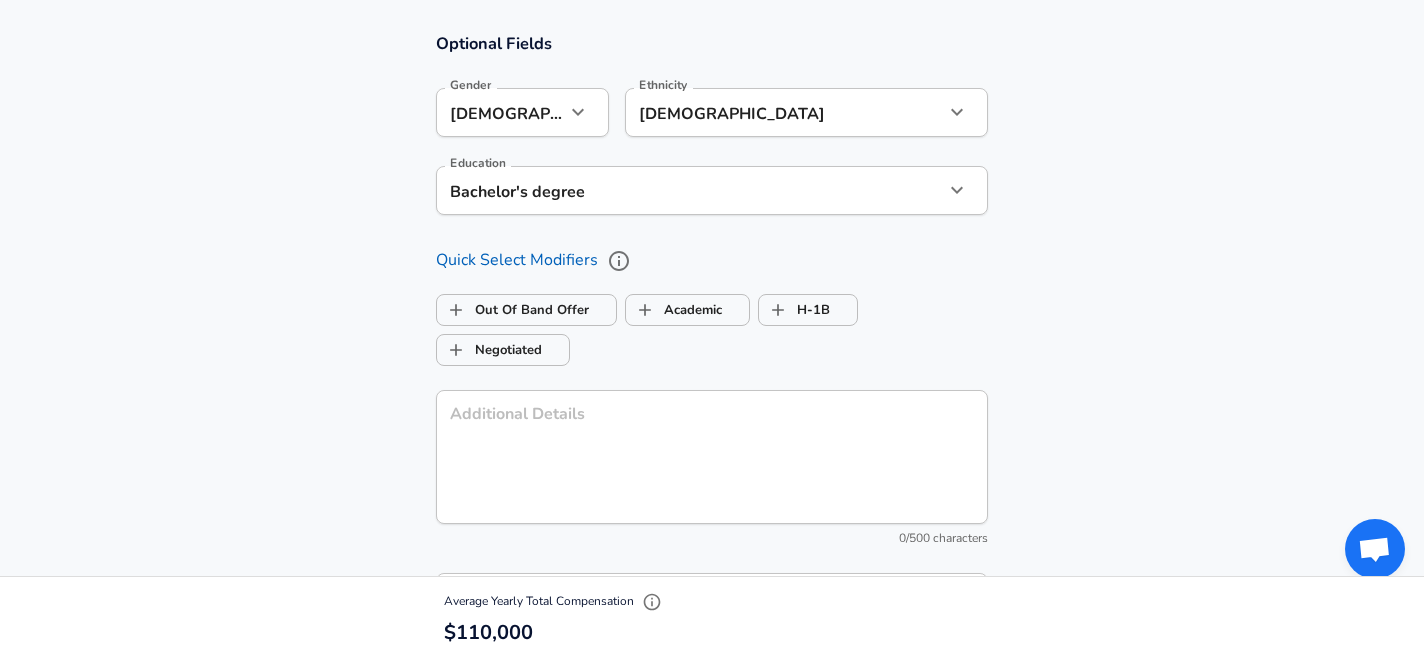 checkbox on "false" 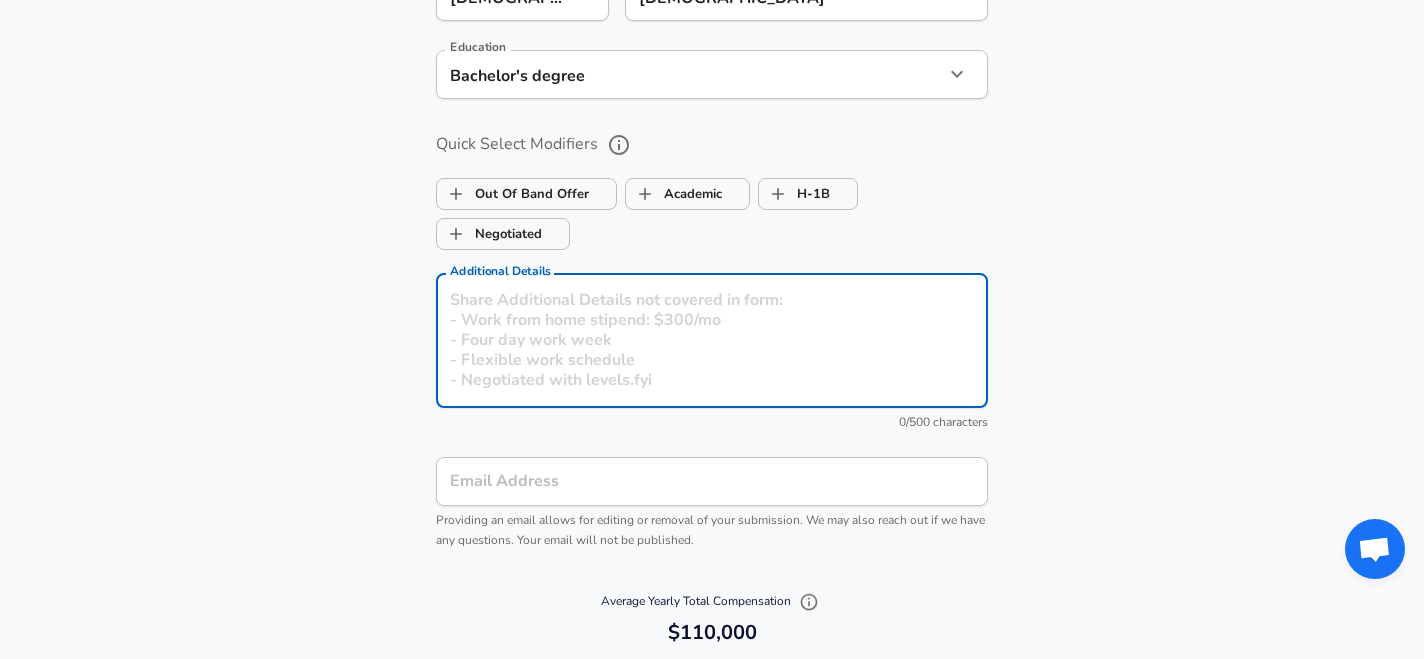scroll, scrollTop: 1755, scrollLeft: 0, axis: vertical 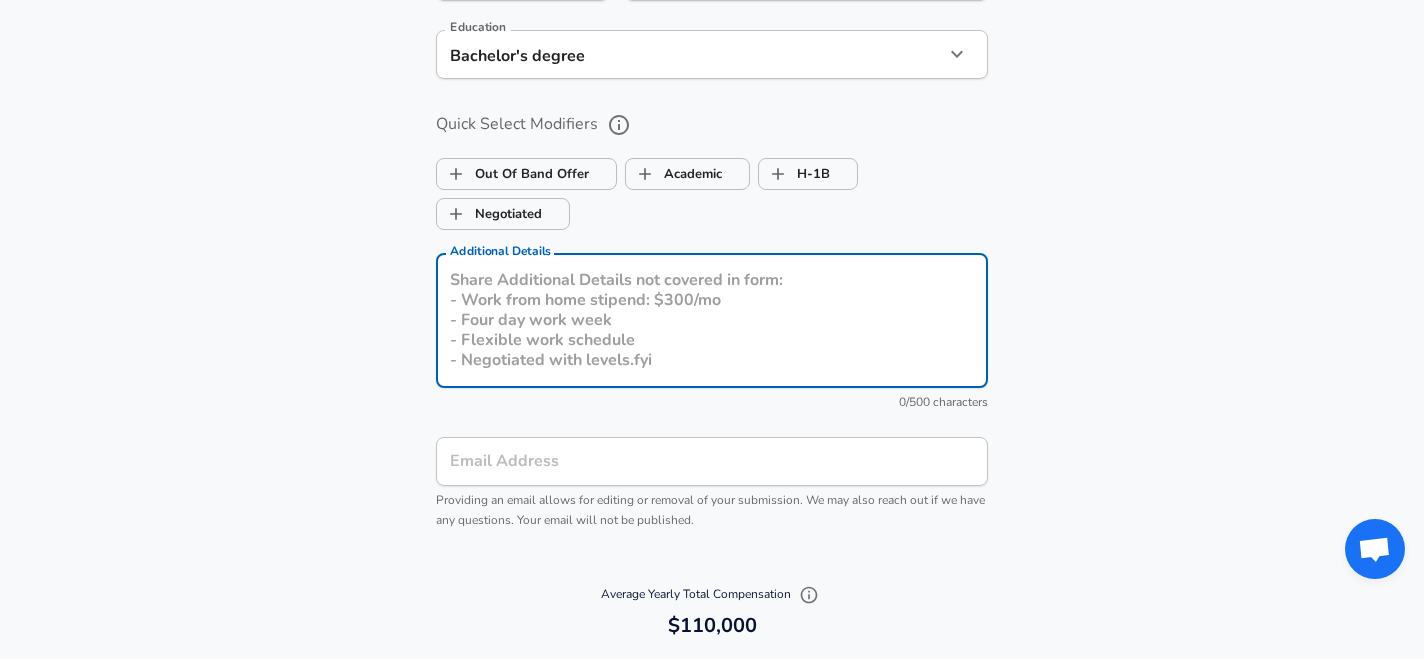 type on "-" 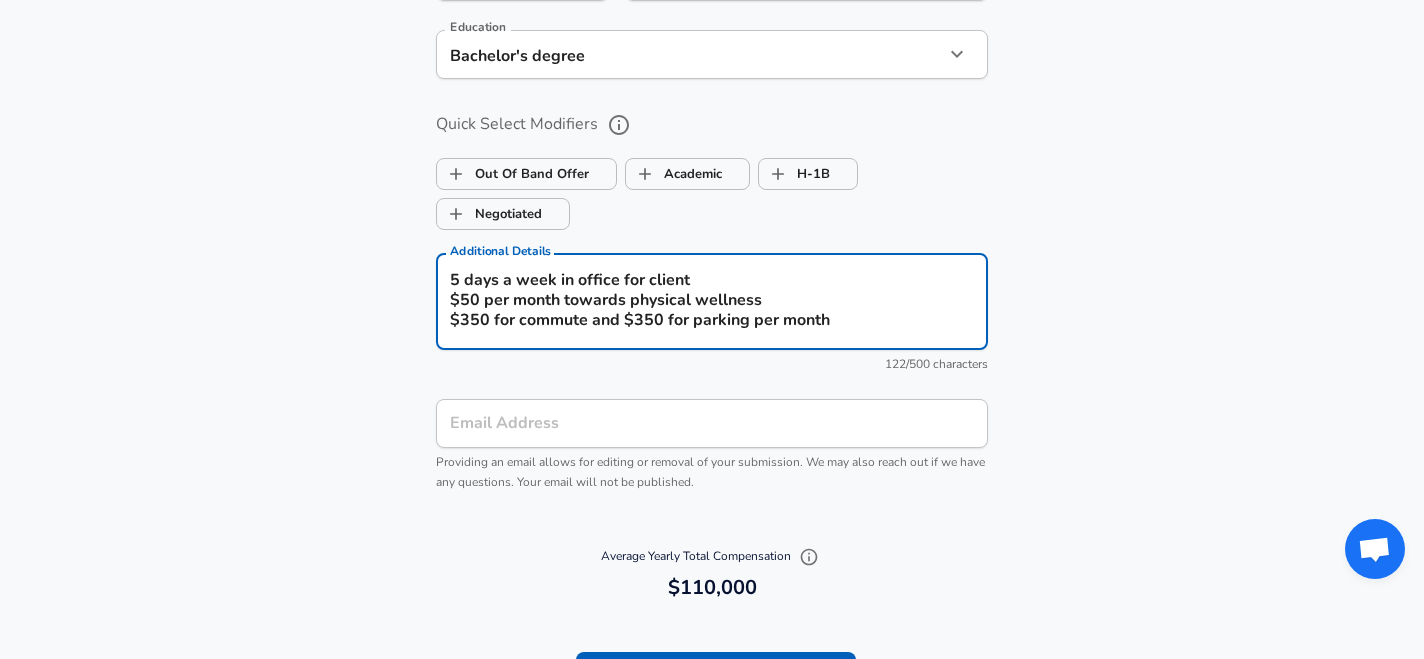 type on "5 days a week in office for client
$50 per month towards physical wellness
$350 for commute and $350 for parking per month" 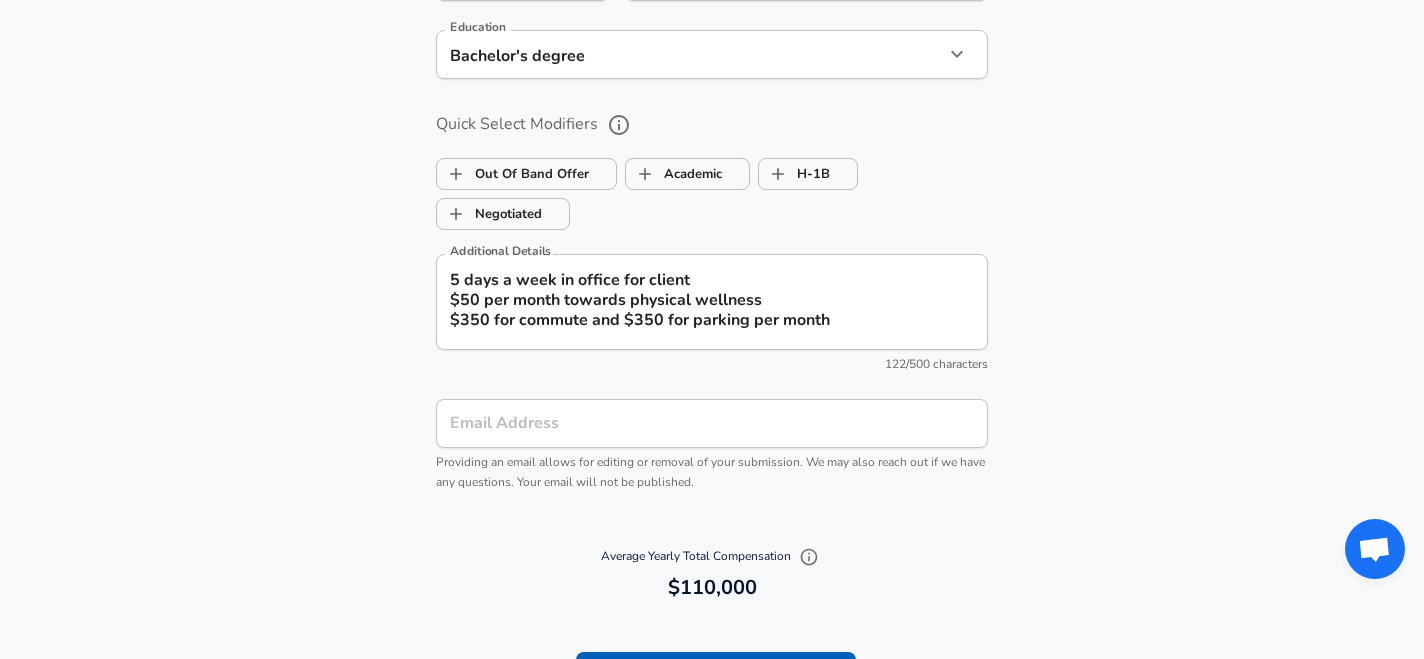 click on "Providing an email allows for editing or removal of your submission. We may also reach out if we have any questions. Your email will not be published." at bounding box center (710, 472) 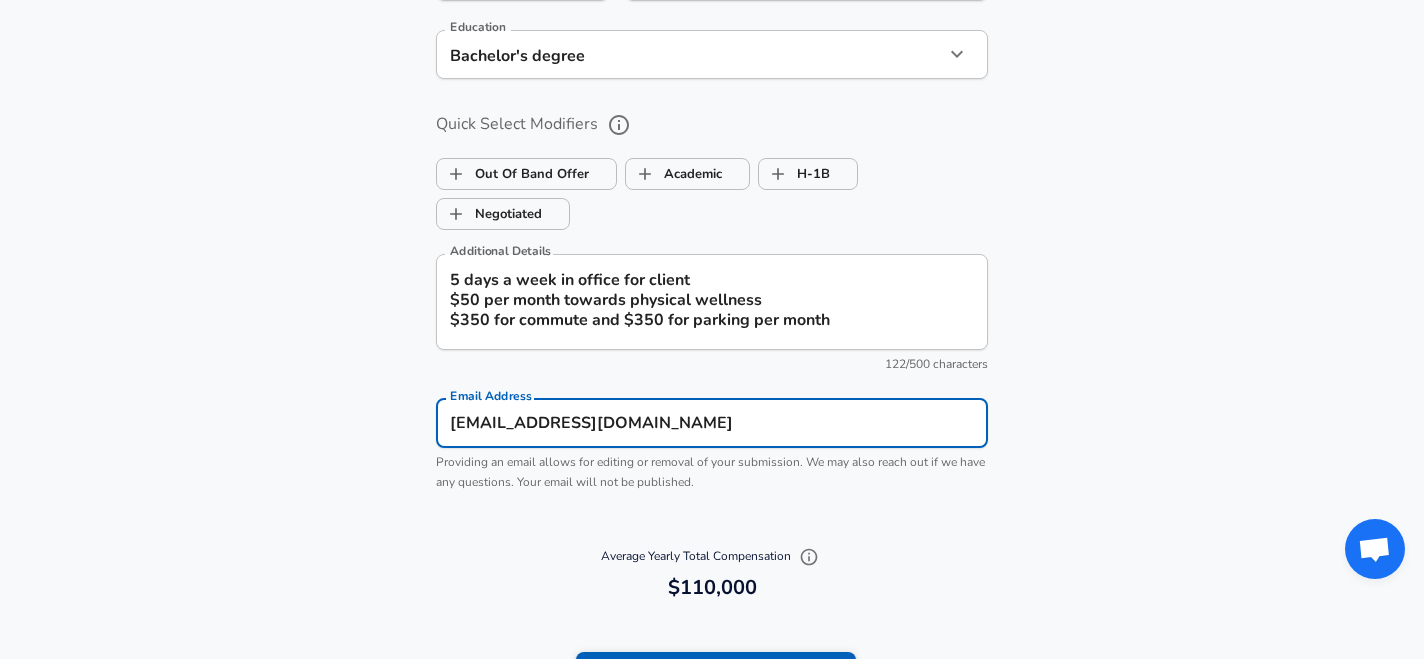 type on "[EMAIL_ADDRESS][DOMAIN_NAME]" 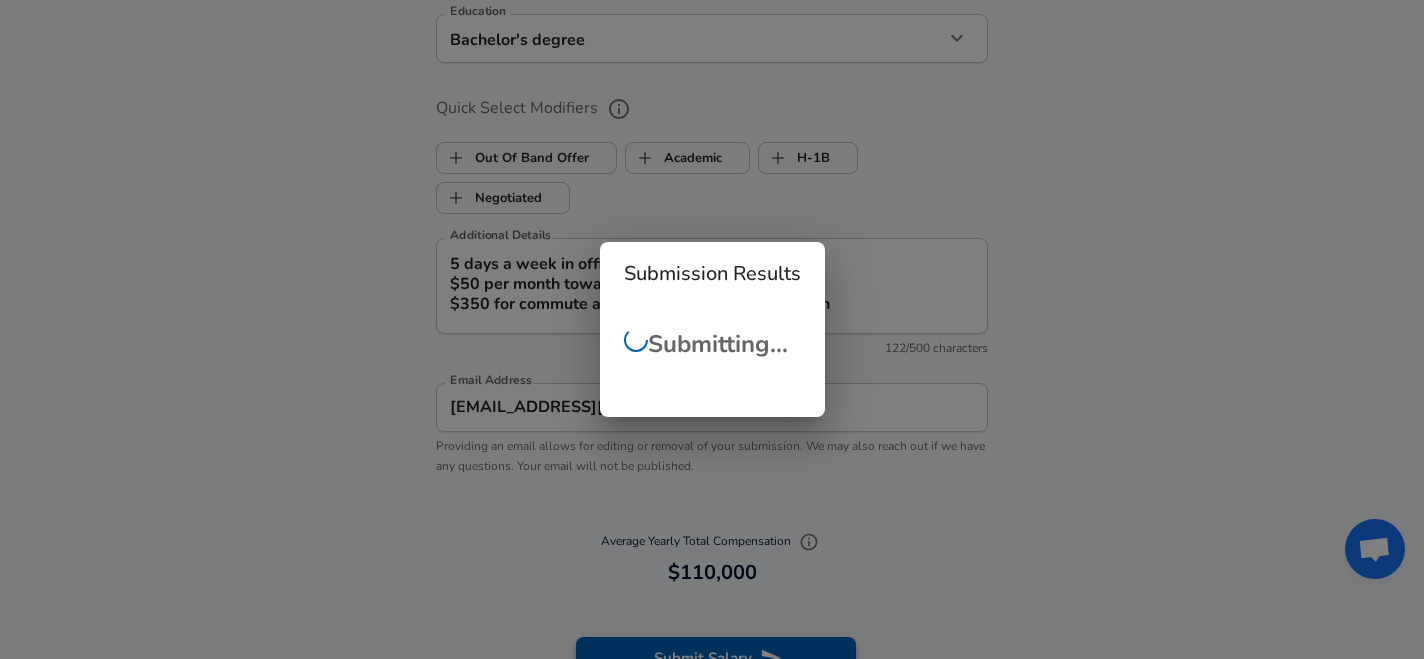 scroll, scrollTop: 1739, scrollLeft: 0, axis: vertical 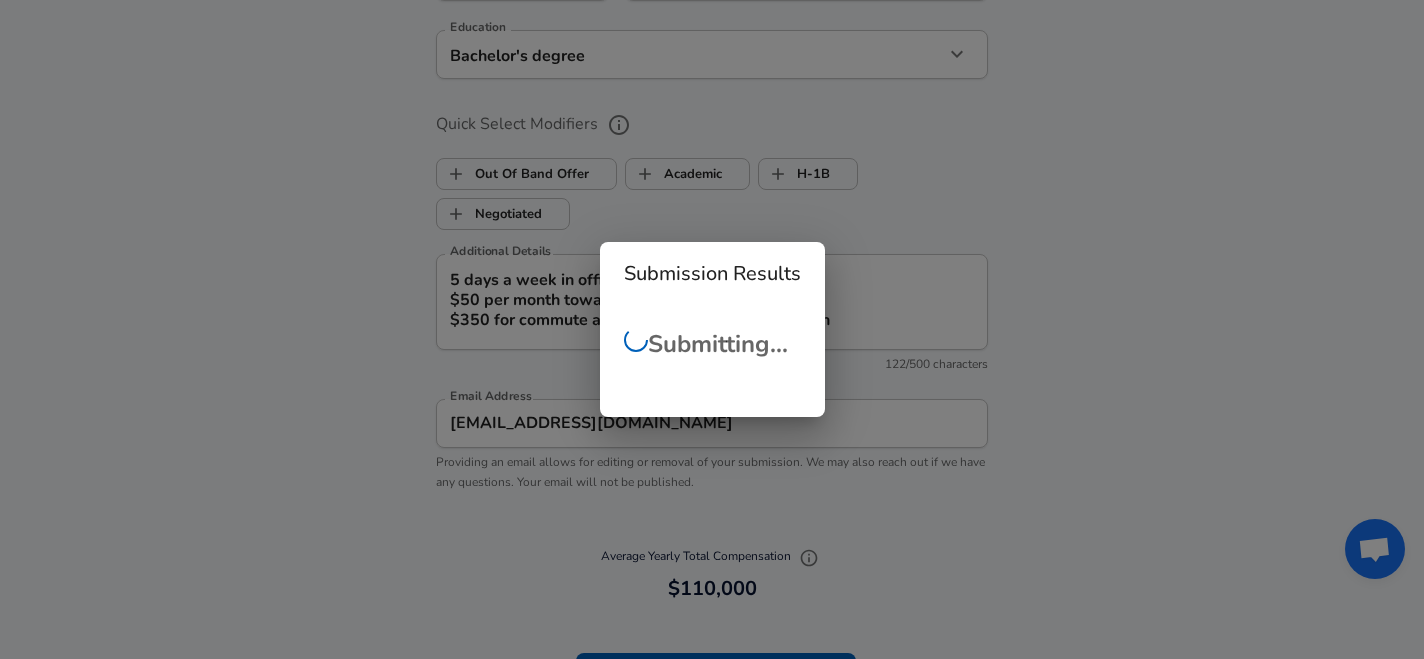 type 